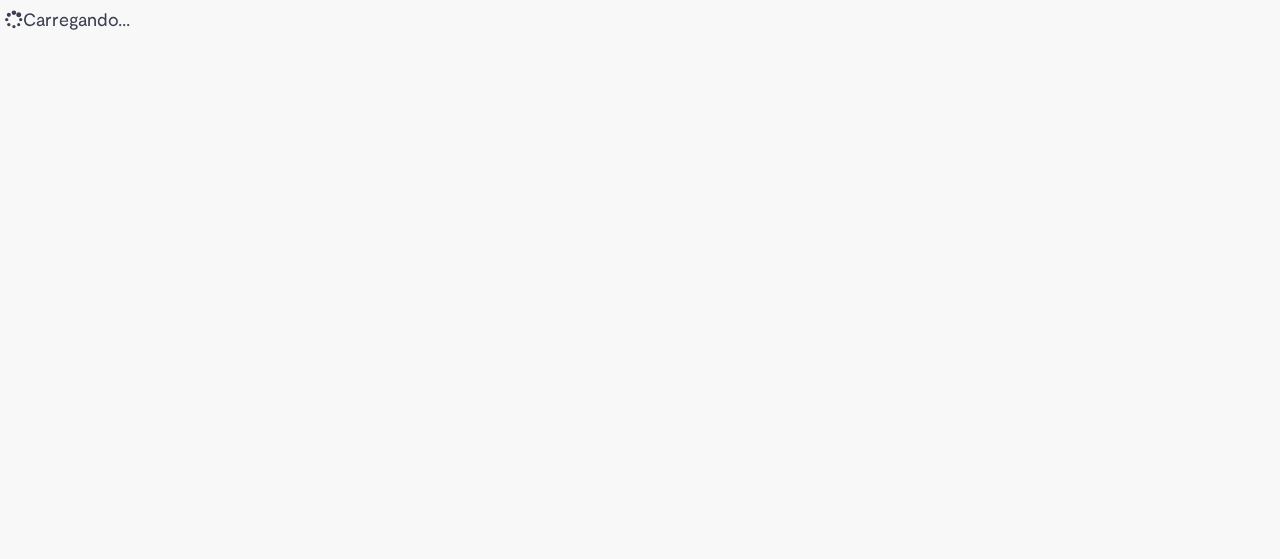 scroll, scrollTop: 0, scrollLeft: 0, axis: both 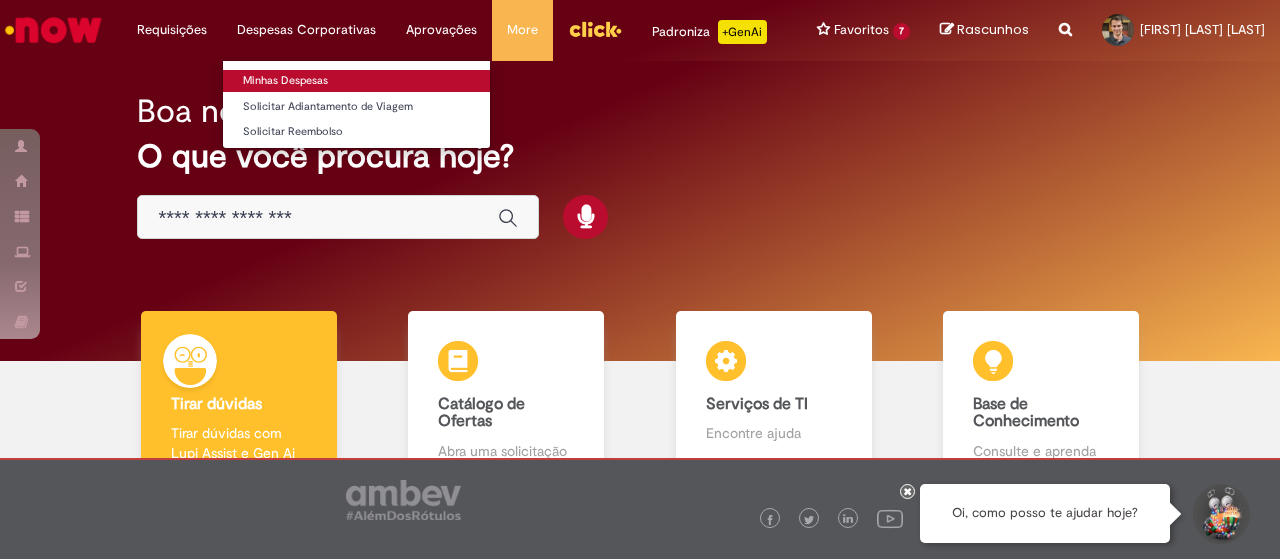 click on "Minhas Despesas" at bounding box center (356, 81) 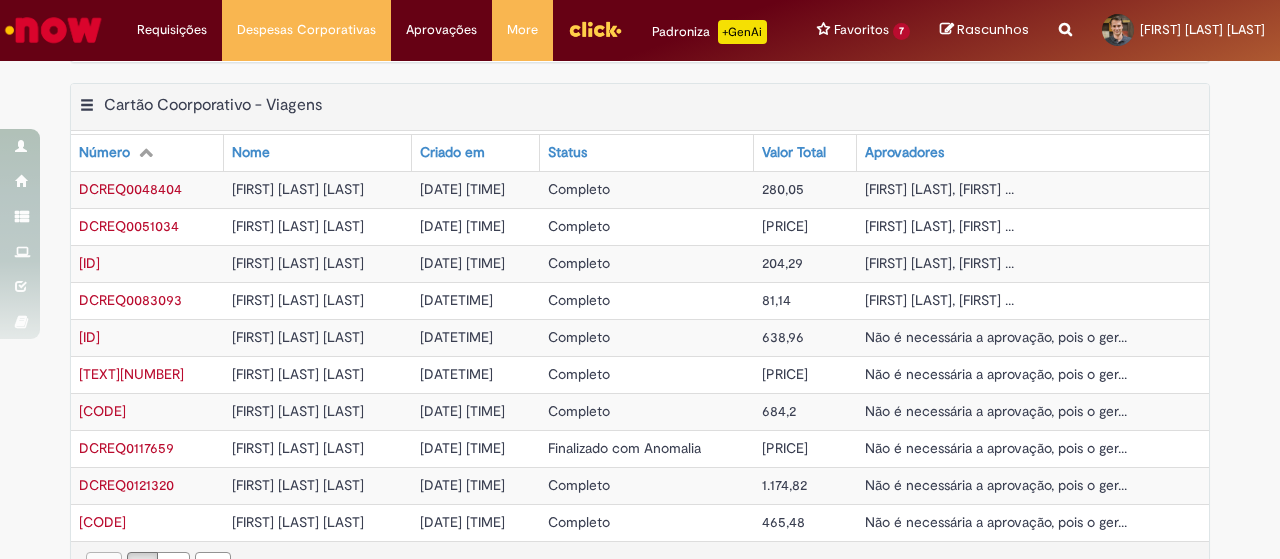 scroll, scrollTop: 866, scrollLeft: 0, axis: vertical 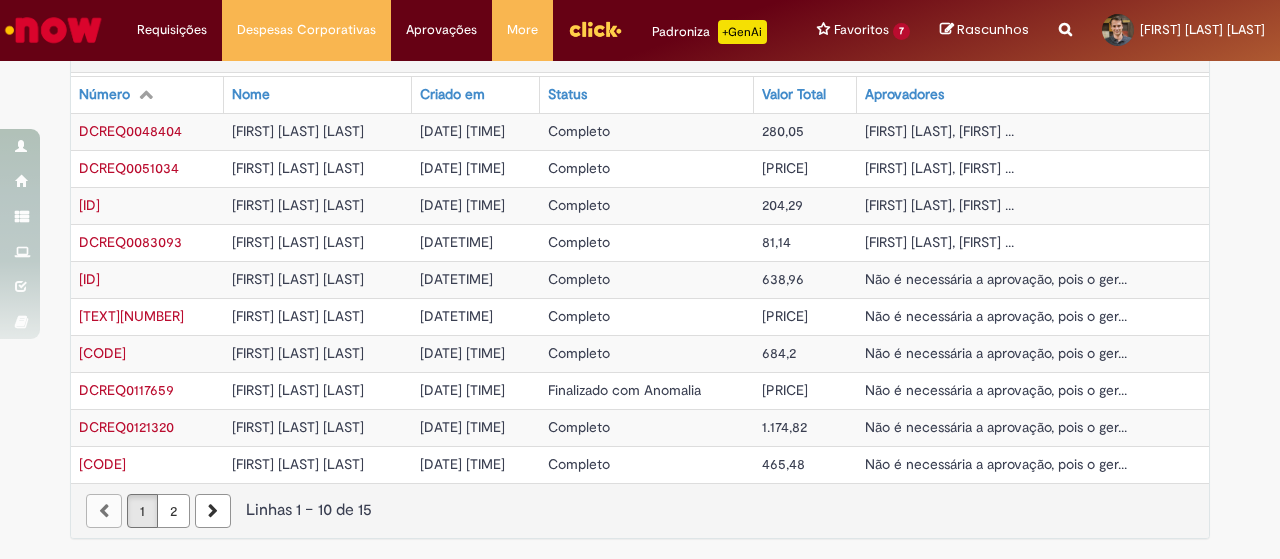 click on "2" at bounding box center [173, 511] 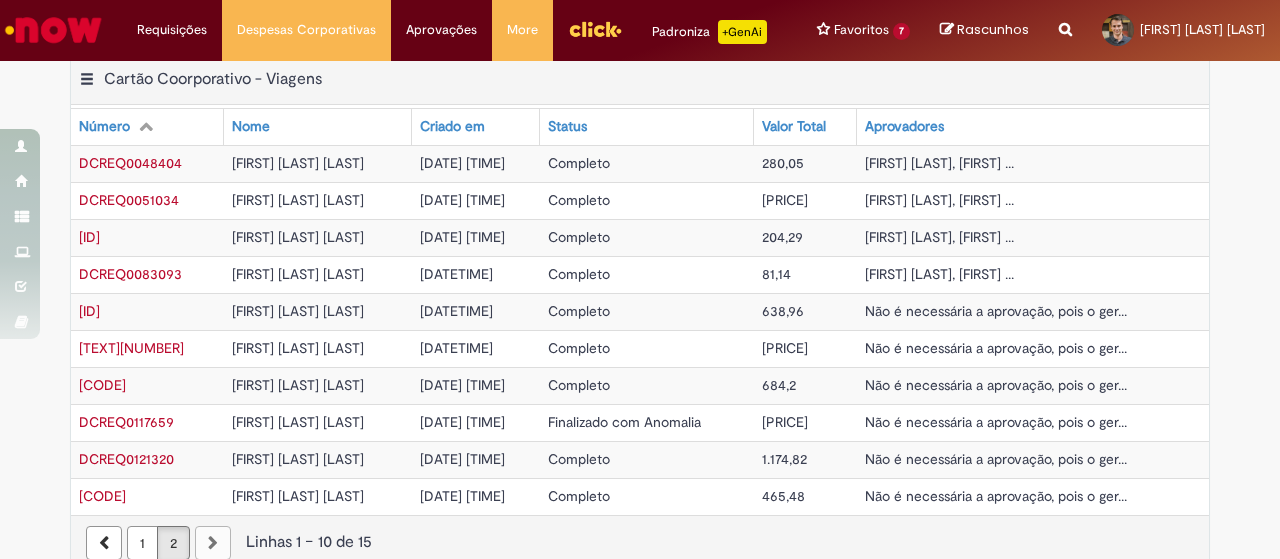scroll, scrollTop: 834, scrollLeft: 0, axis: vertical 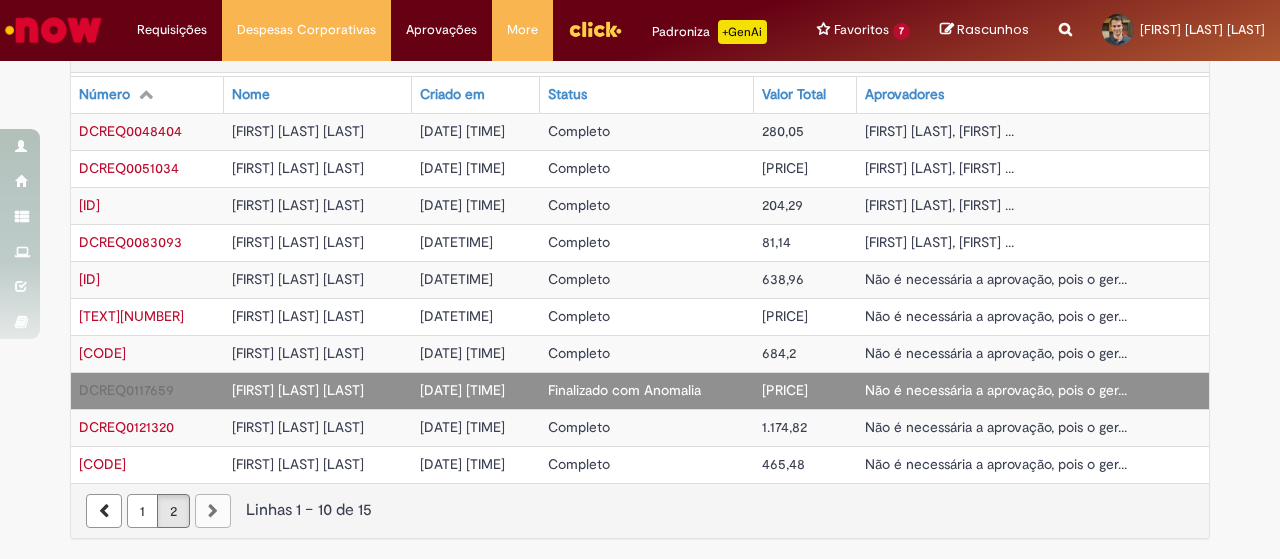 click on "DCREQ0117659" at bounding box center (126, 390) 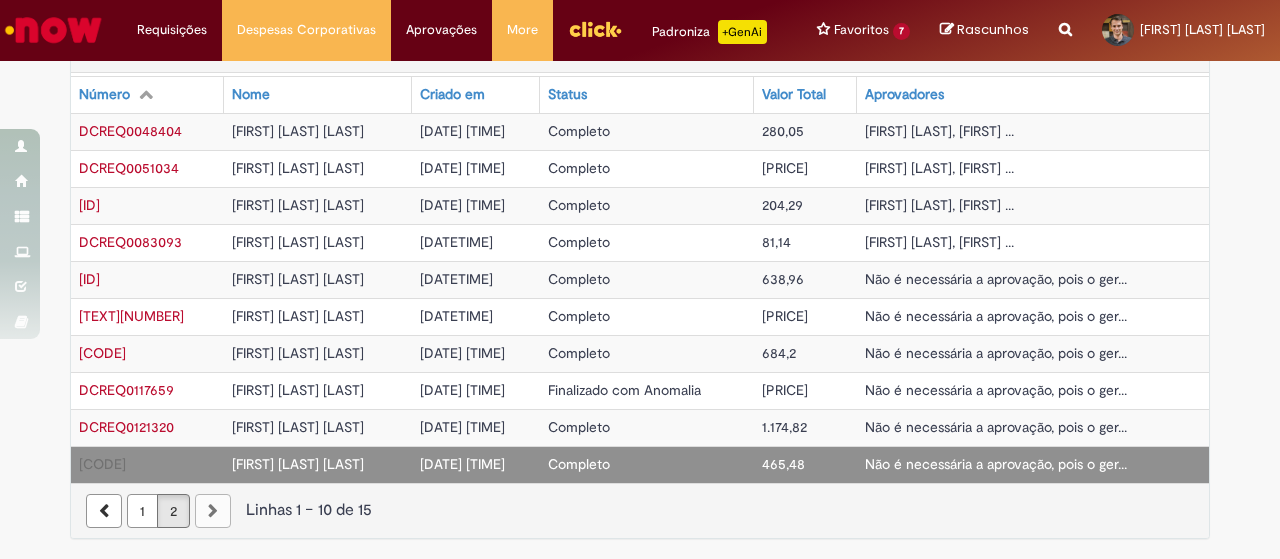 scroll, scrollTop: 0, scrollLeft: 0, axis: both 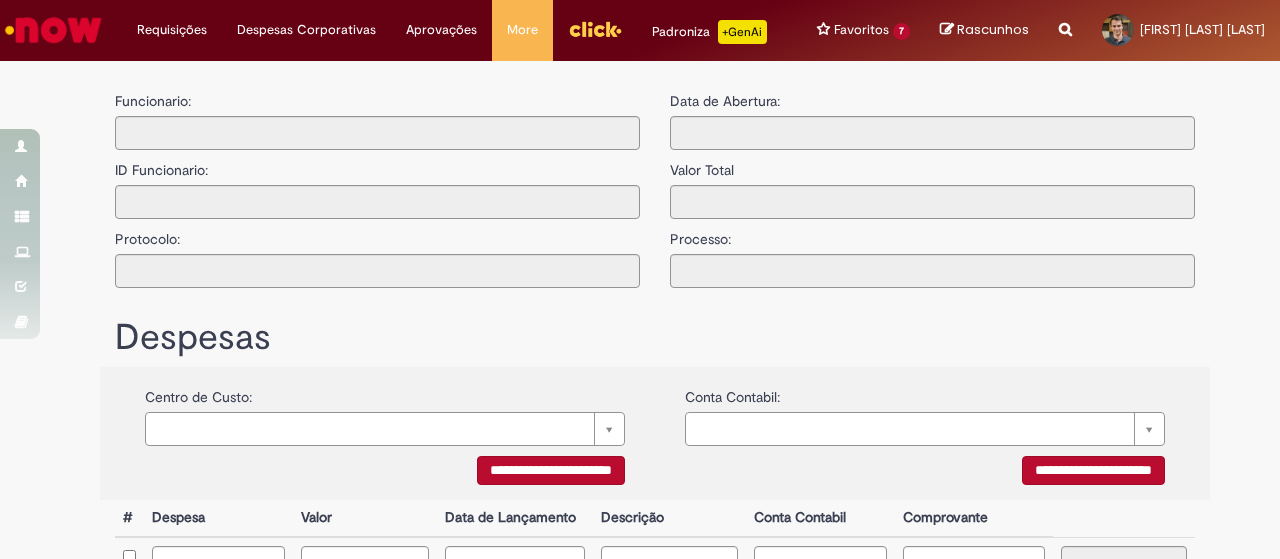 type on "**********" 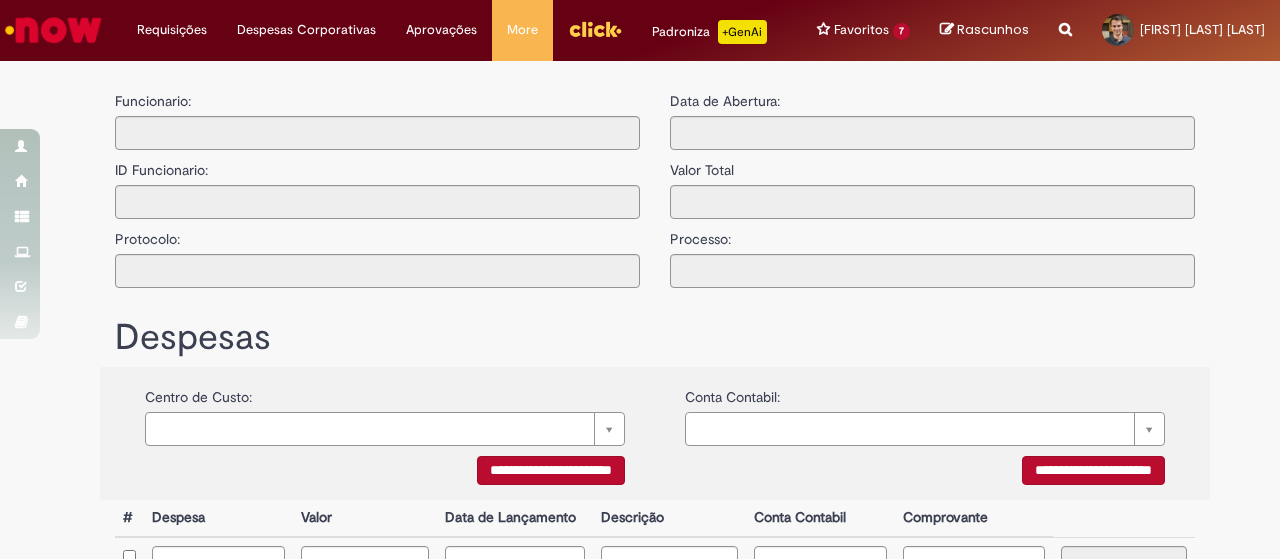 type on "**********" 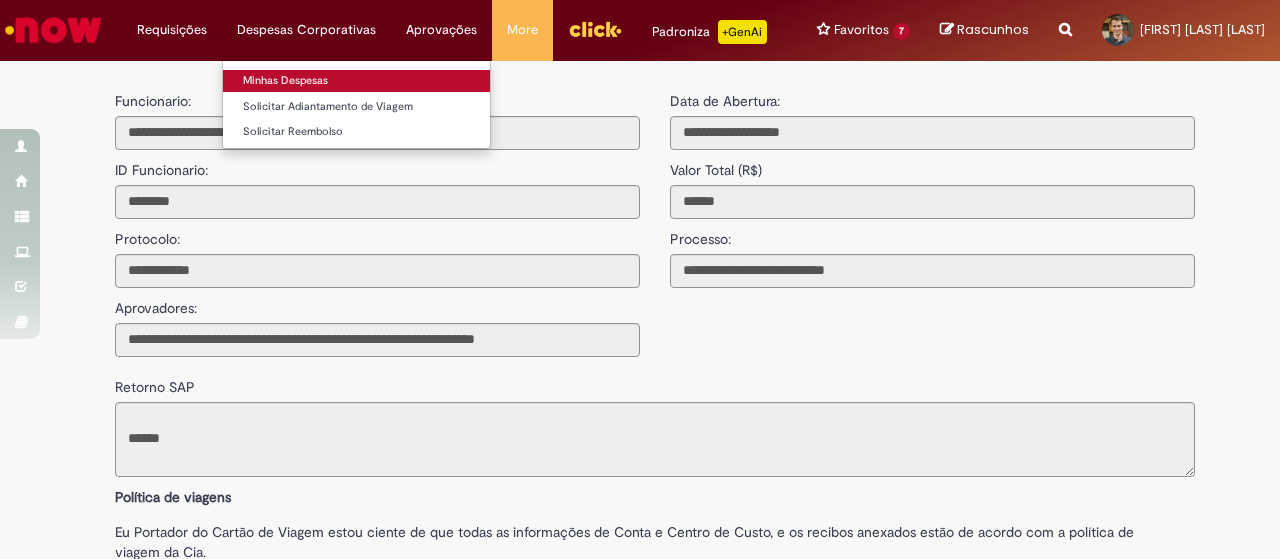 click on "Minhas Despesas" at bounding box center [356, 81] 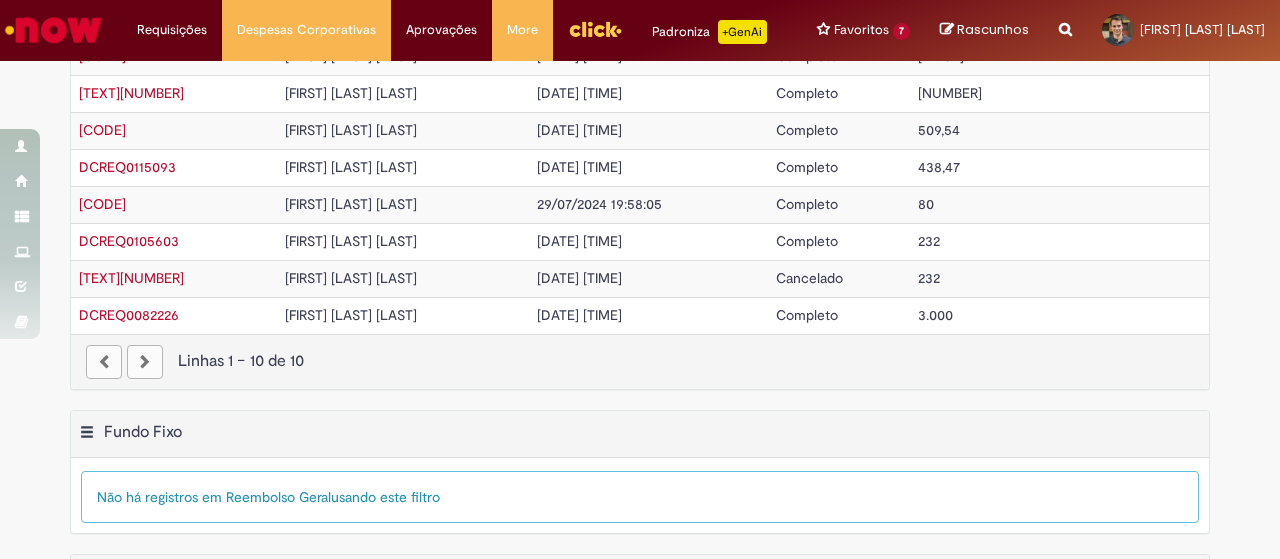 scroll, scrollTop: 0, scrollLeft: 0, axis: both 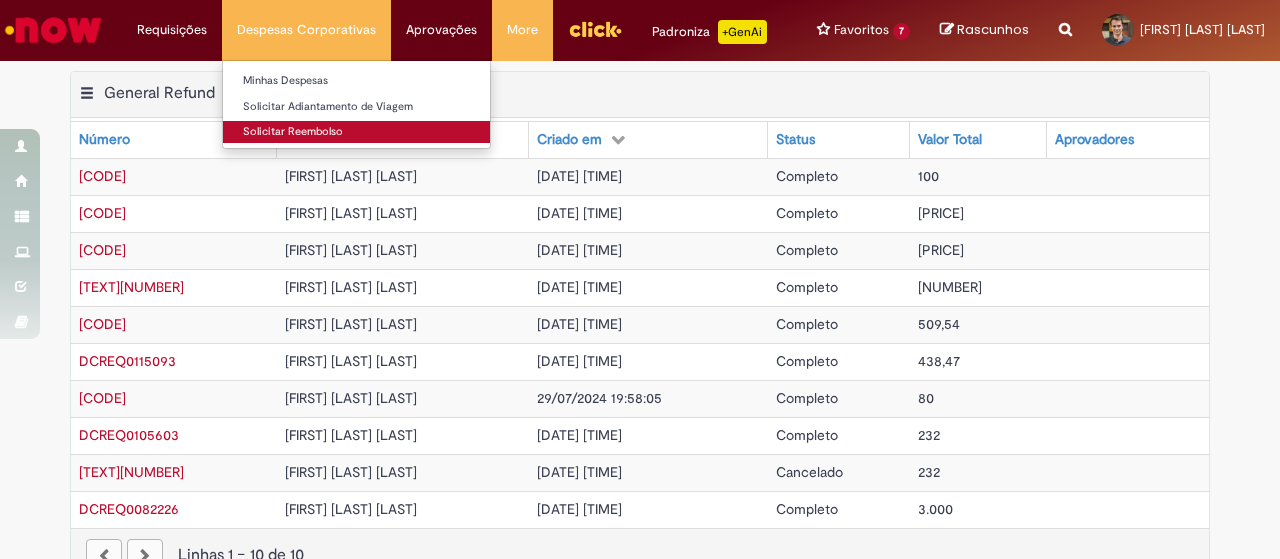 click on "Solicitar Reembolso" at bounding box center [356, 132] 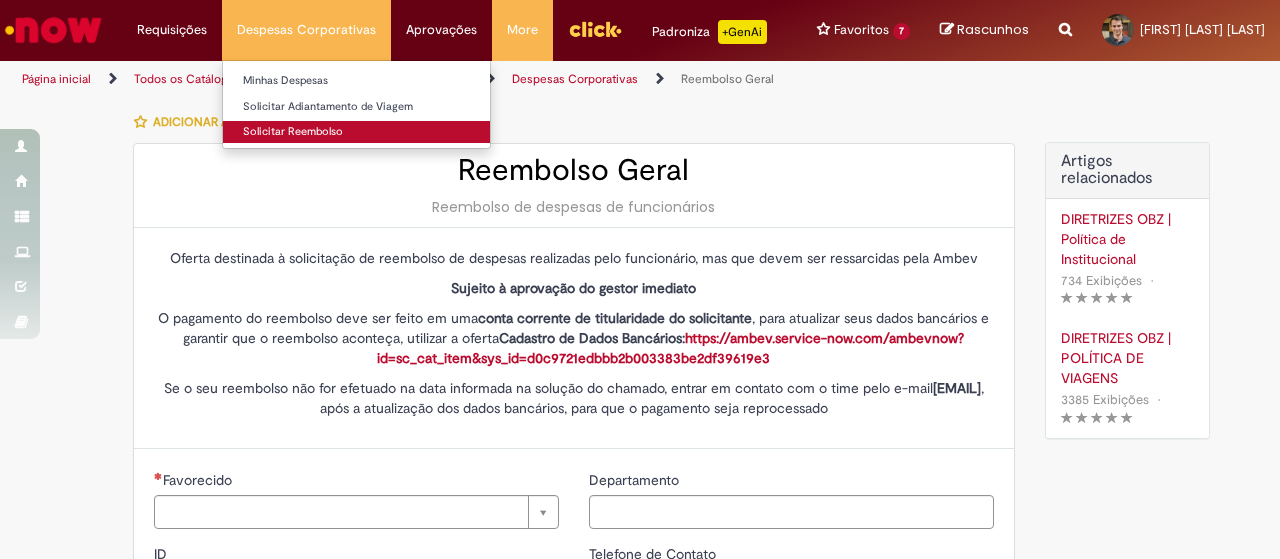 type on "********" 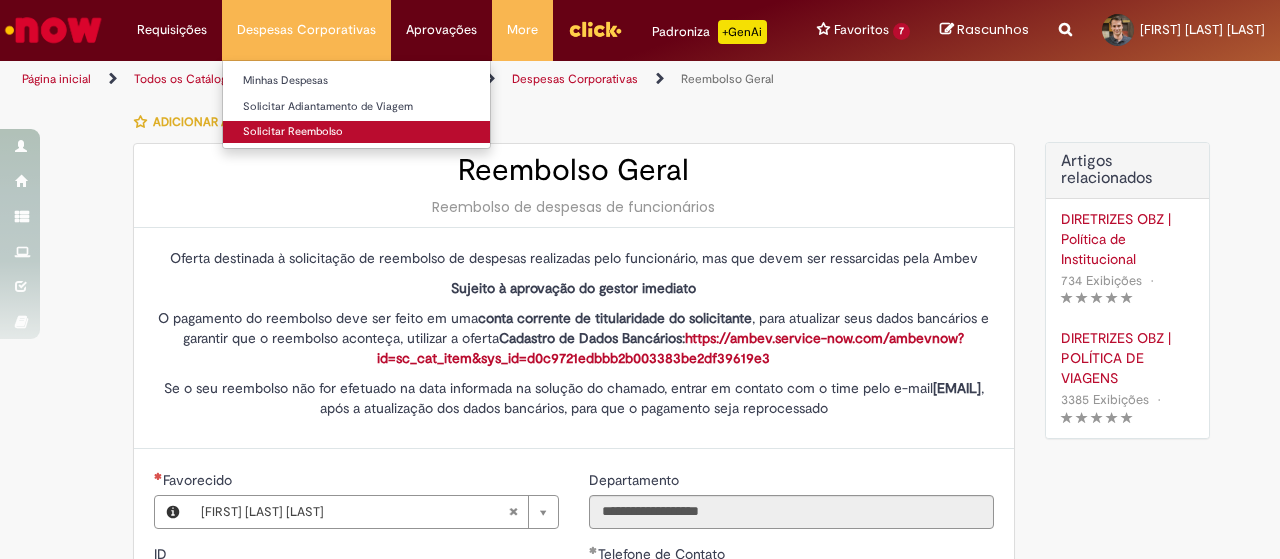 type on "**********" 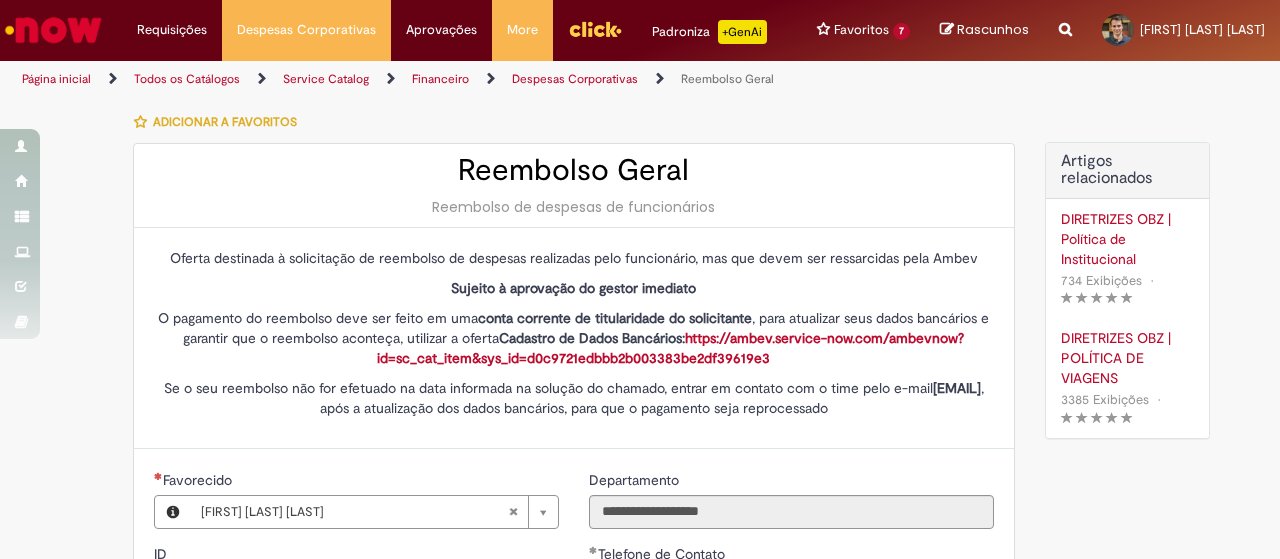 type on "**********" 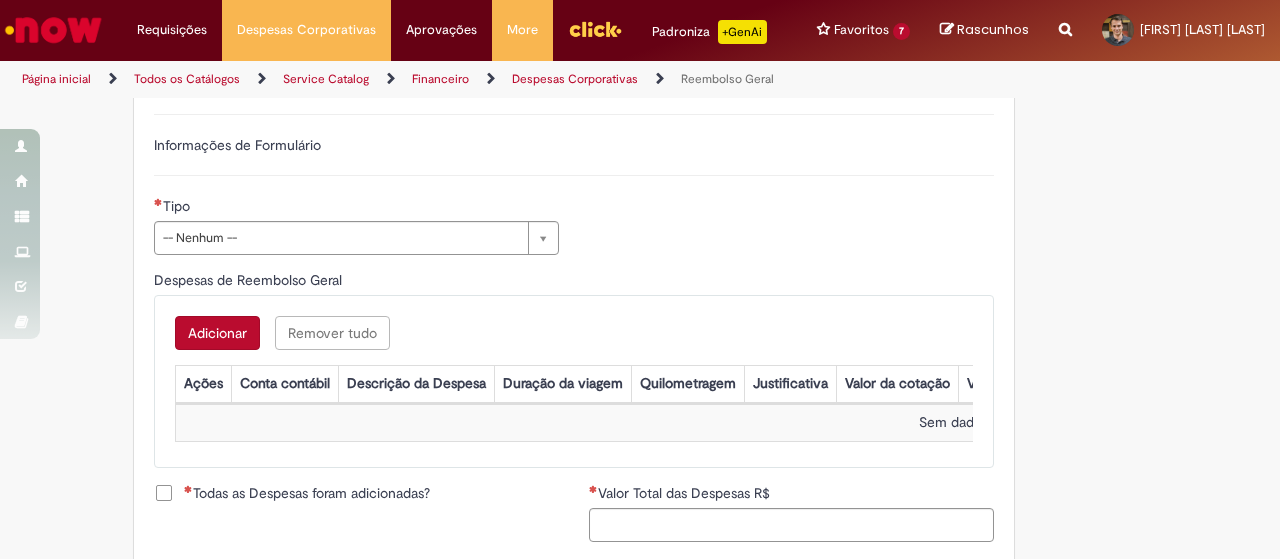 scroll, scrollTop: 664, scrollLeft: 0, axis: vertical 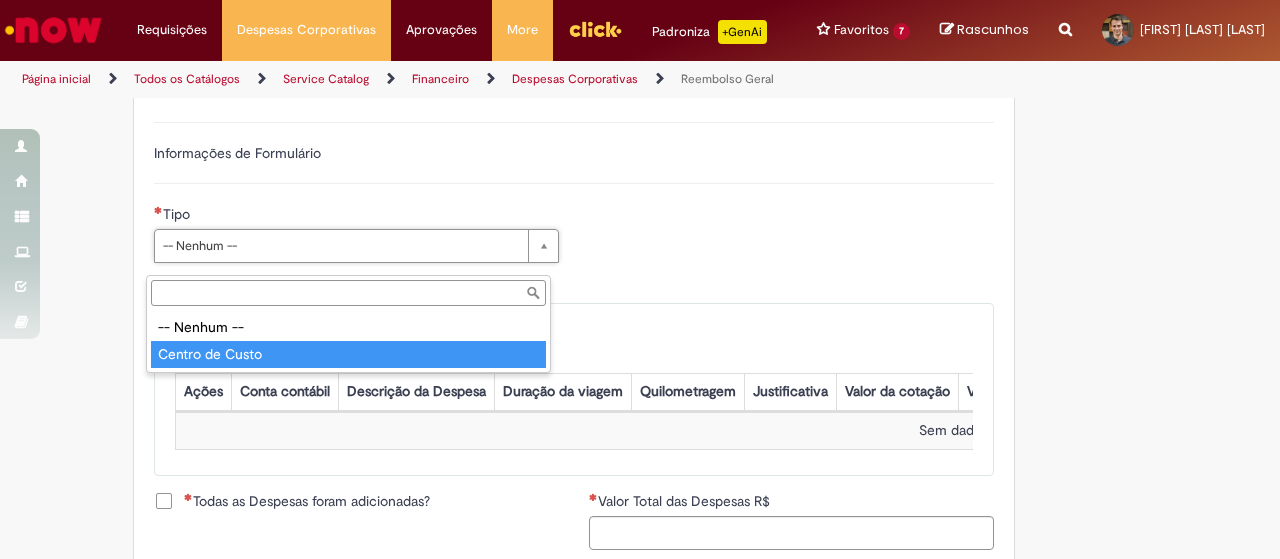 type on "**********" 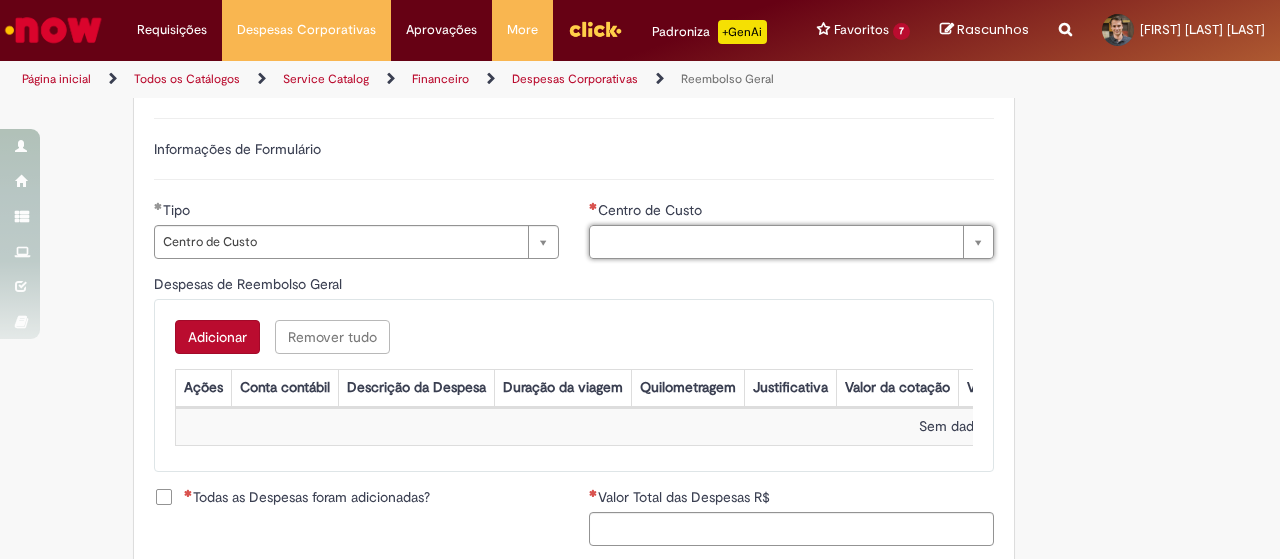 scroll, scrollTop: 670, scrollLeft: 0, axis: vertical 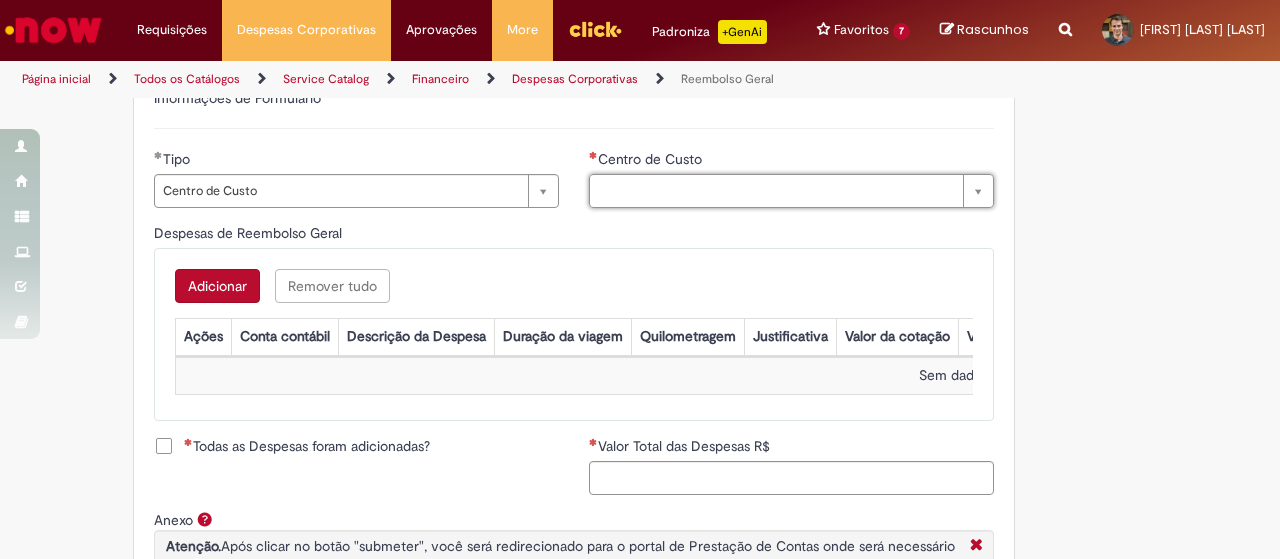 click on "Adicionar" at bounding box center (217, 286) 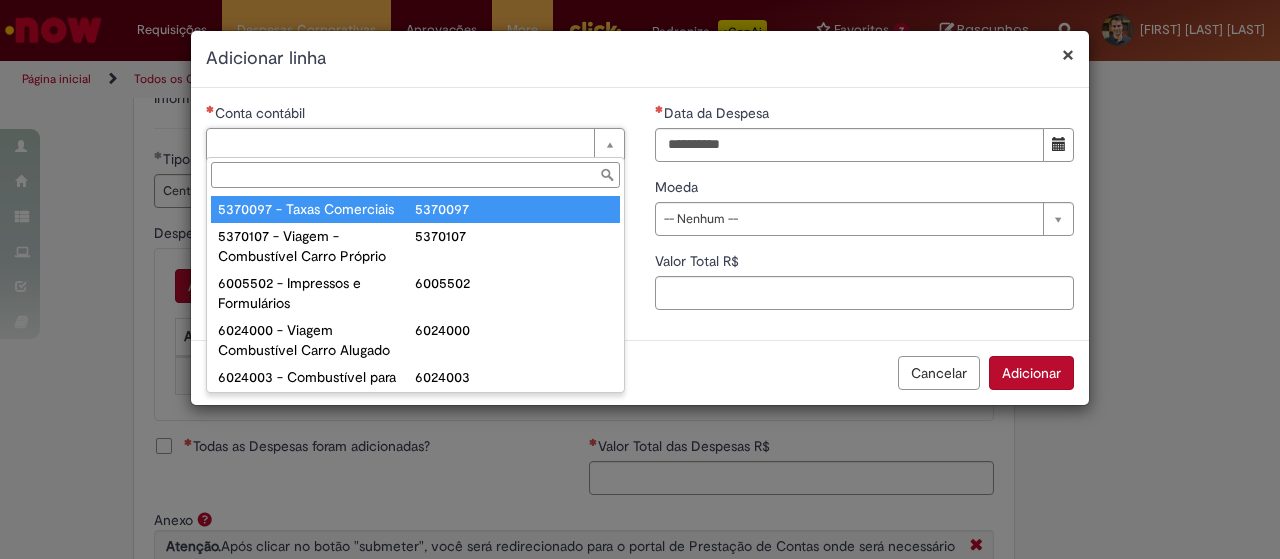 type on "*" 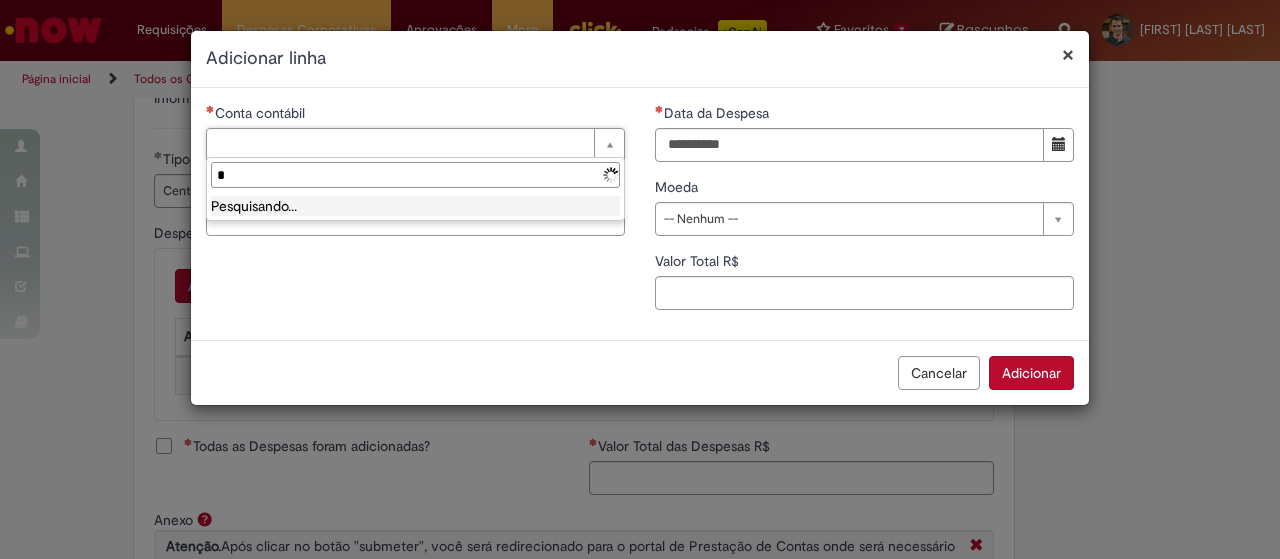 type 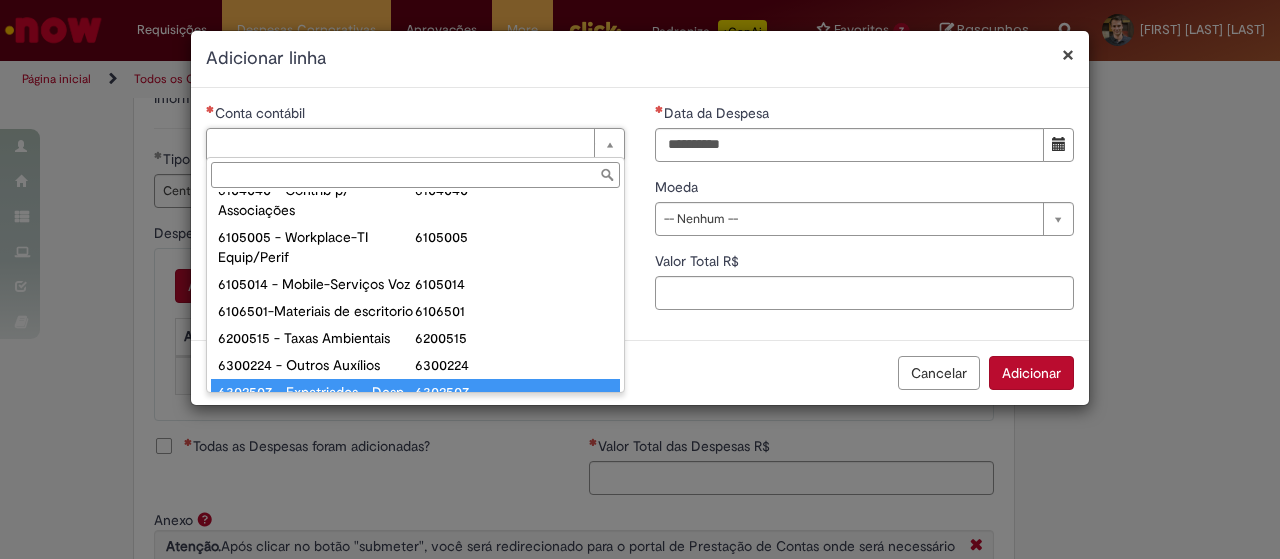scroll, scrollTop: 1159, scrollLeft: 0, axis: vertical 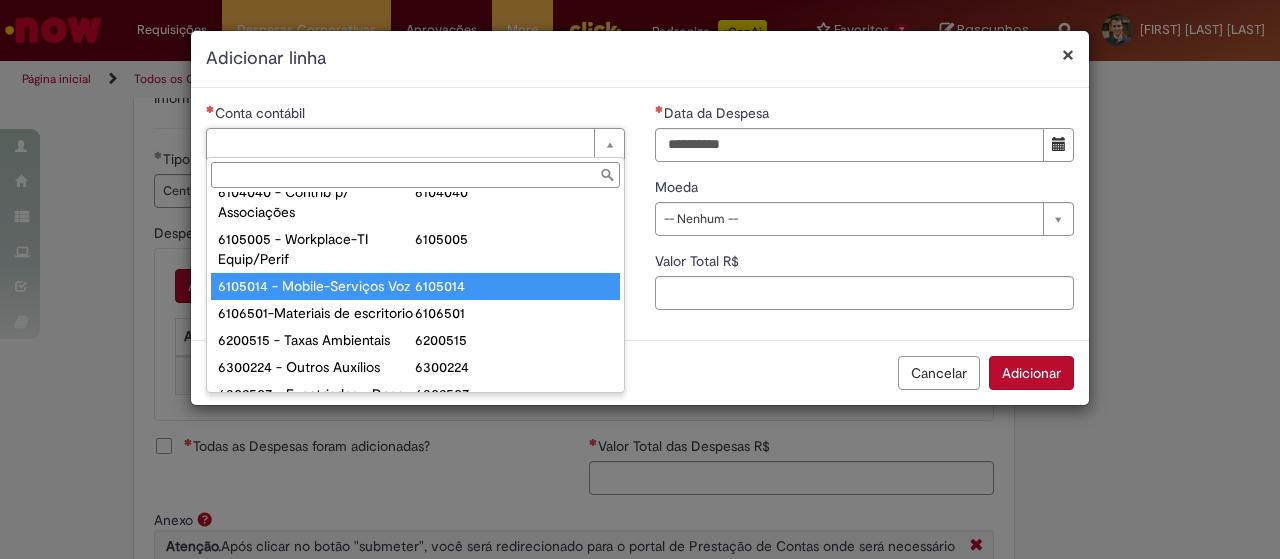 type on "**********" 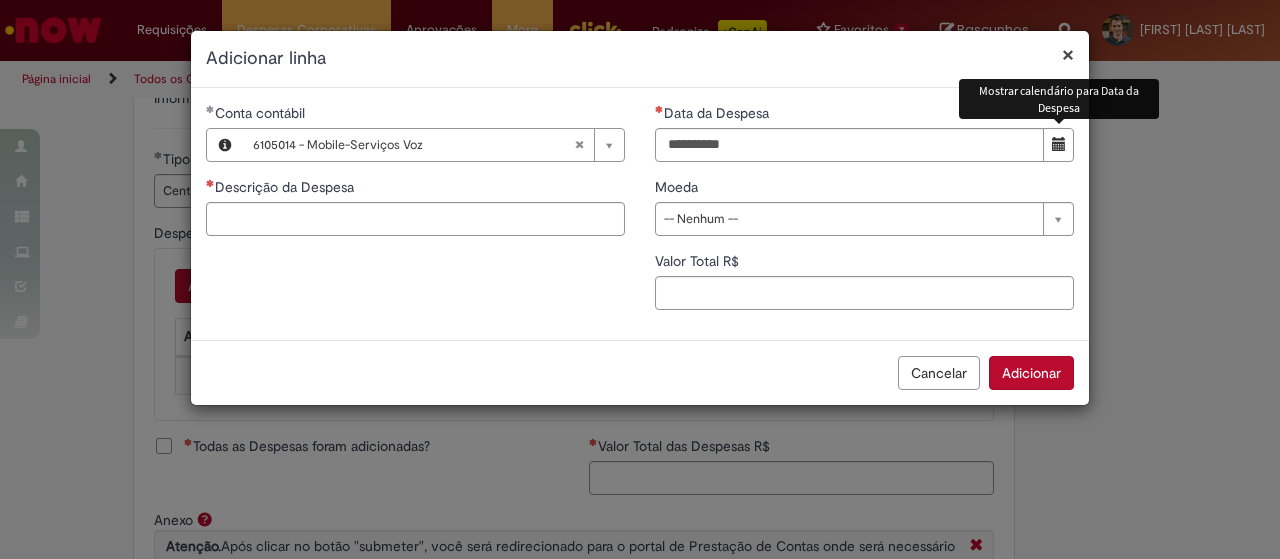 click at bounding box center [1058, 145] 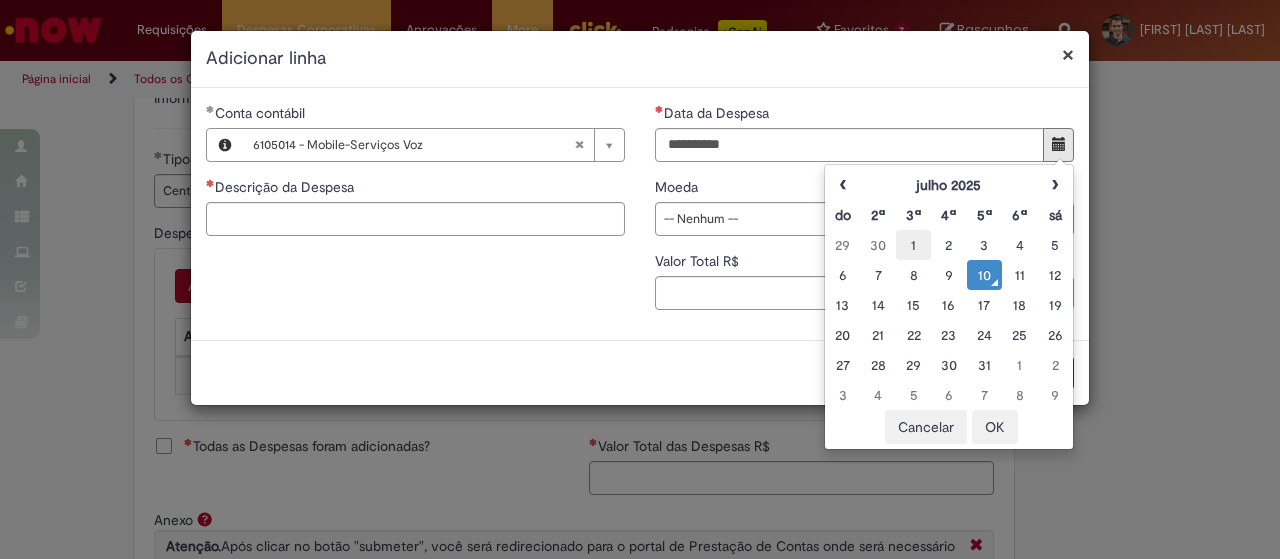 click on "1" at bounding box center [913, 245] 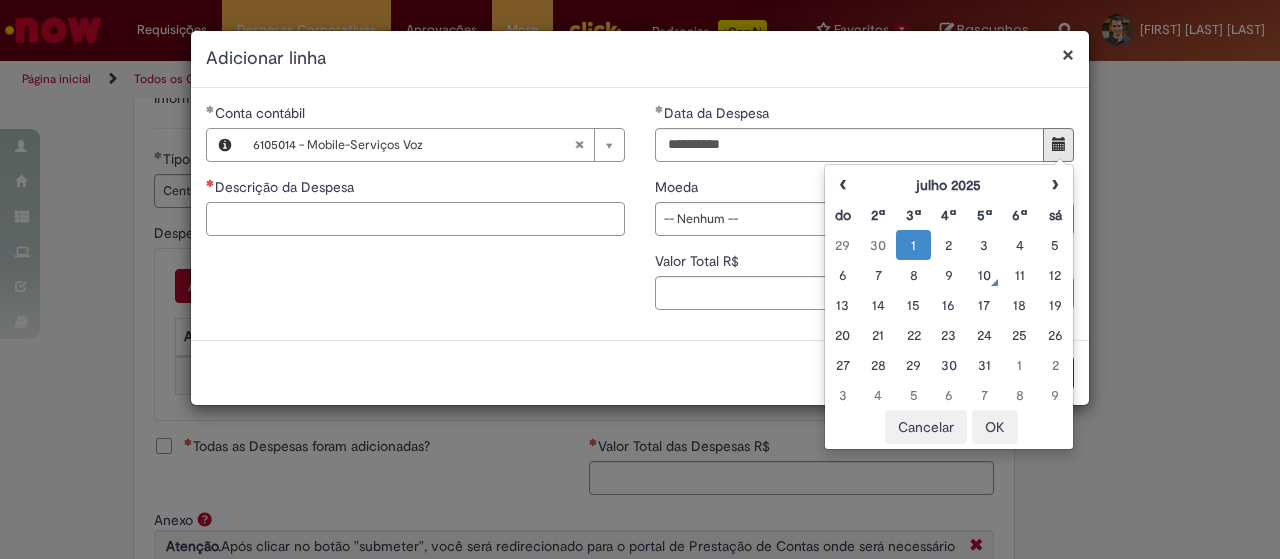 click on "Descrição da Despesa" at bounding box center [415, 219] 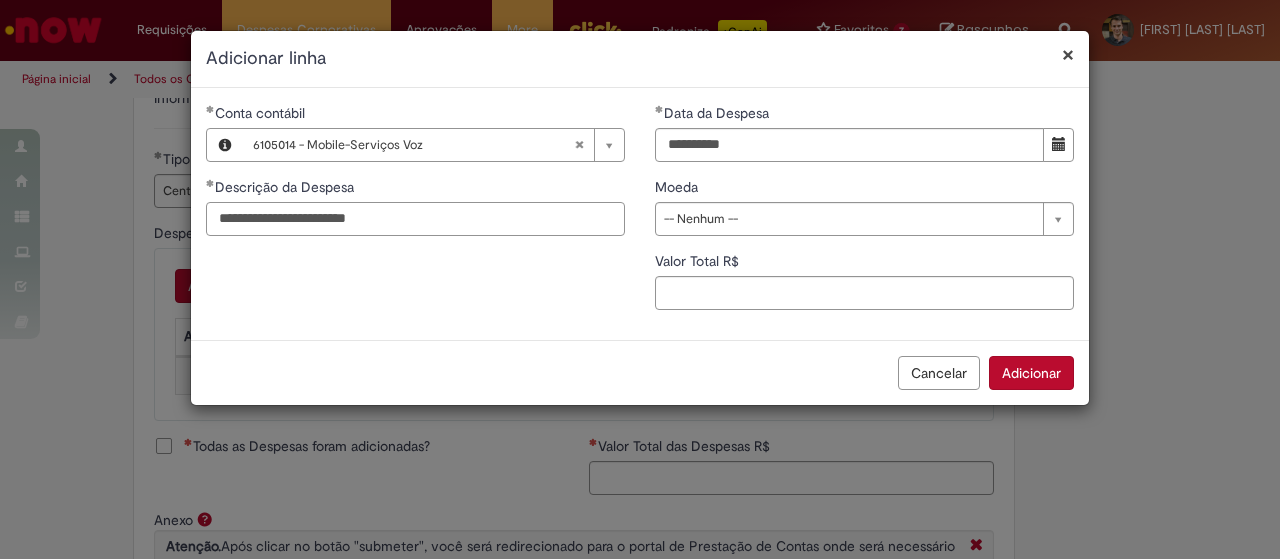 type on "**********" 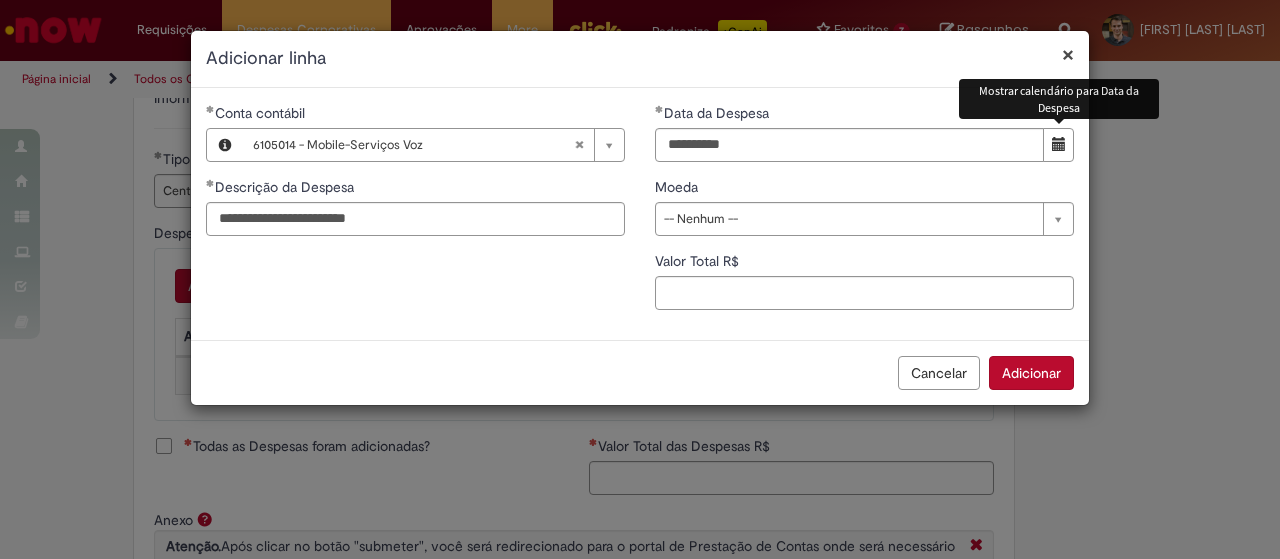 type 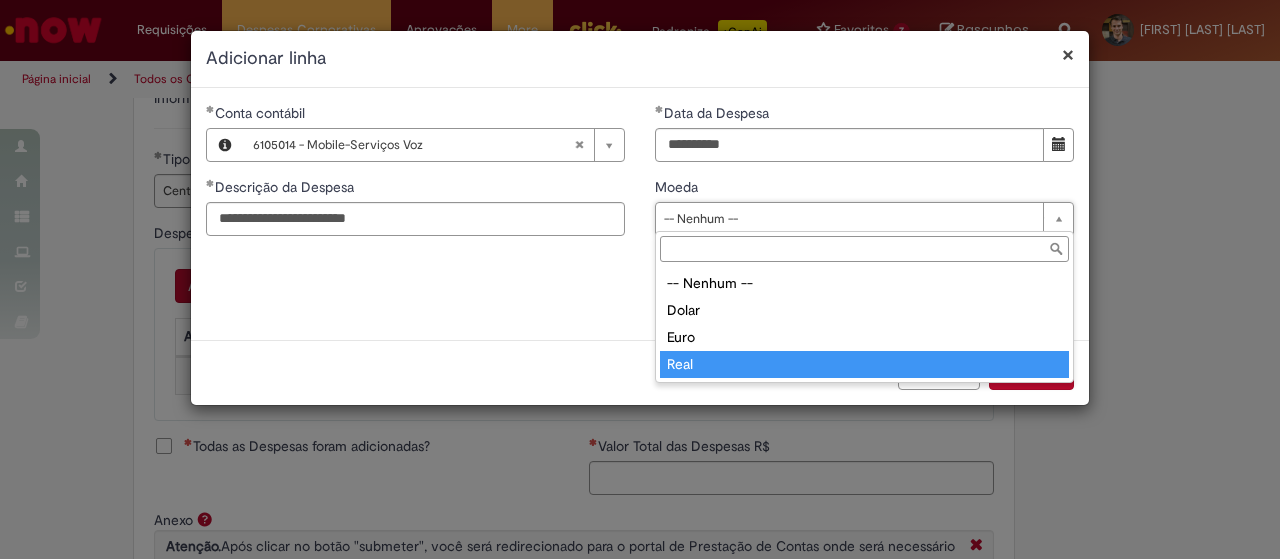 type on "****" 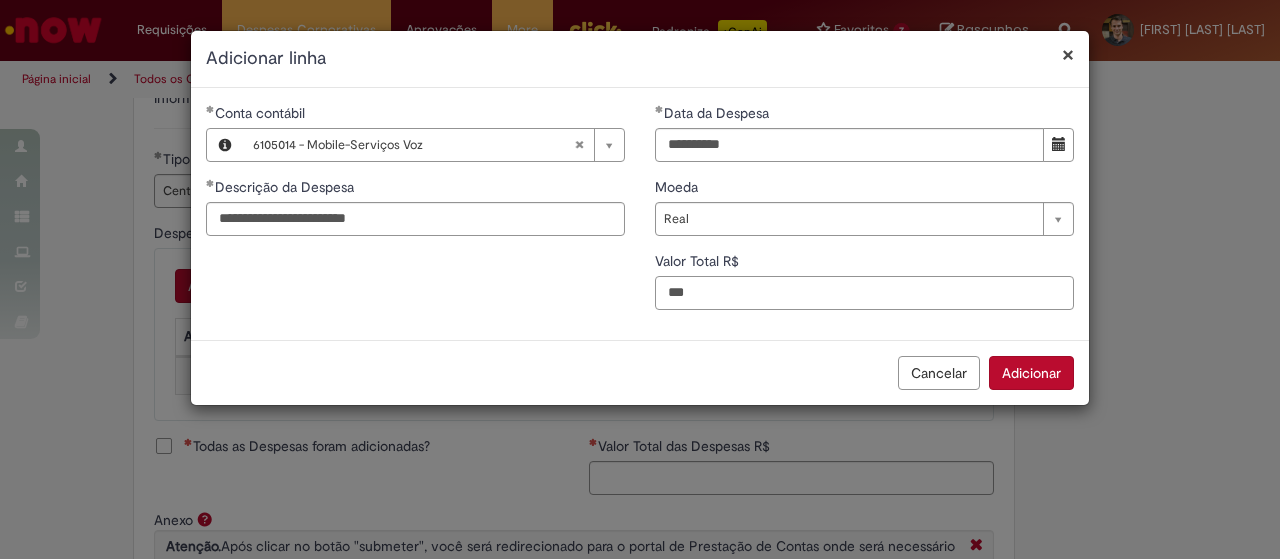 type on "***" 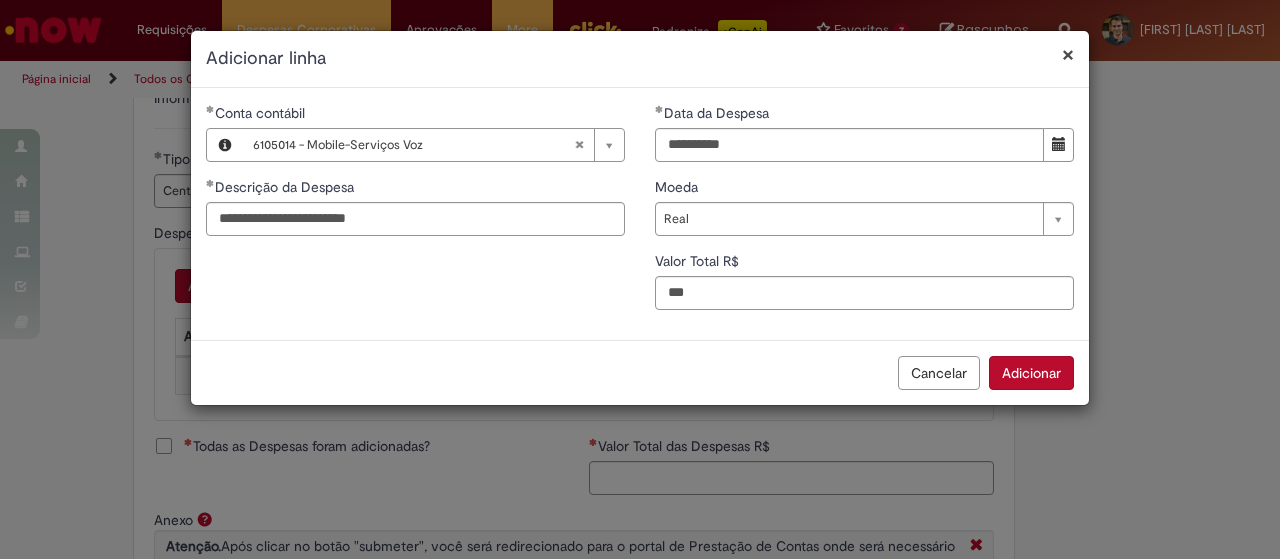 type 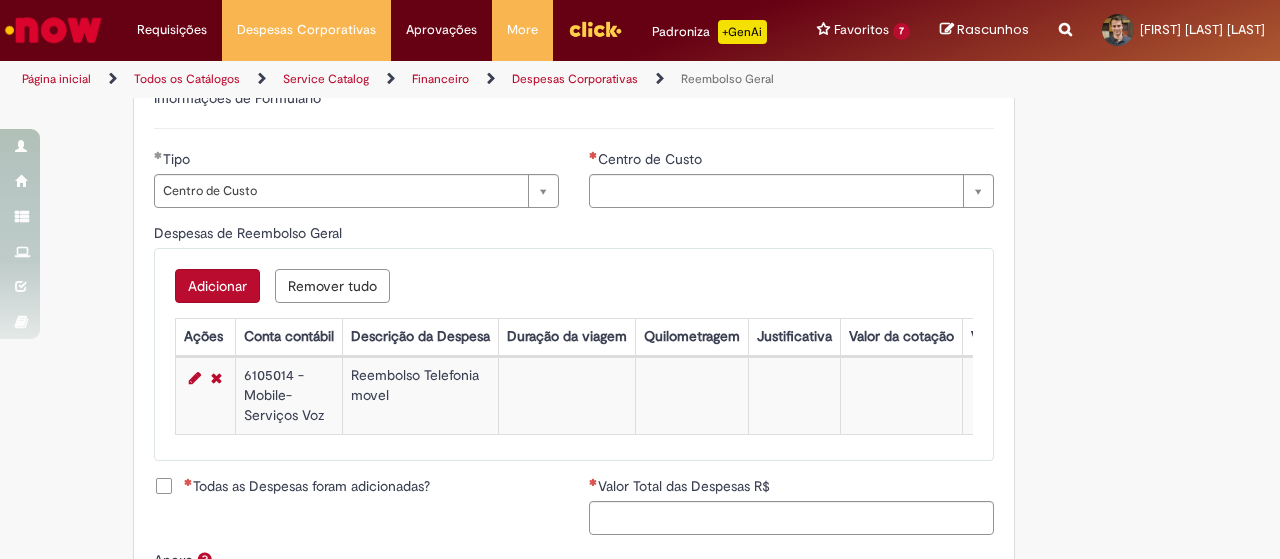 type 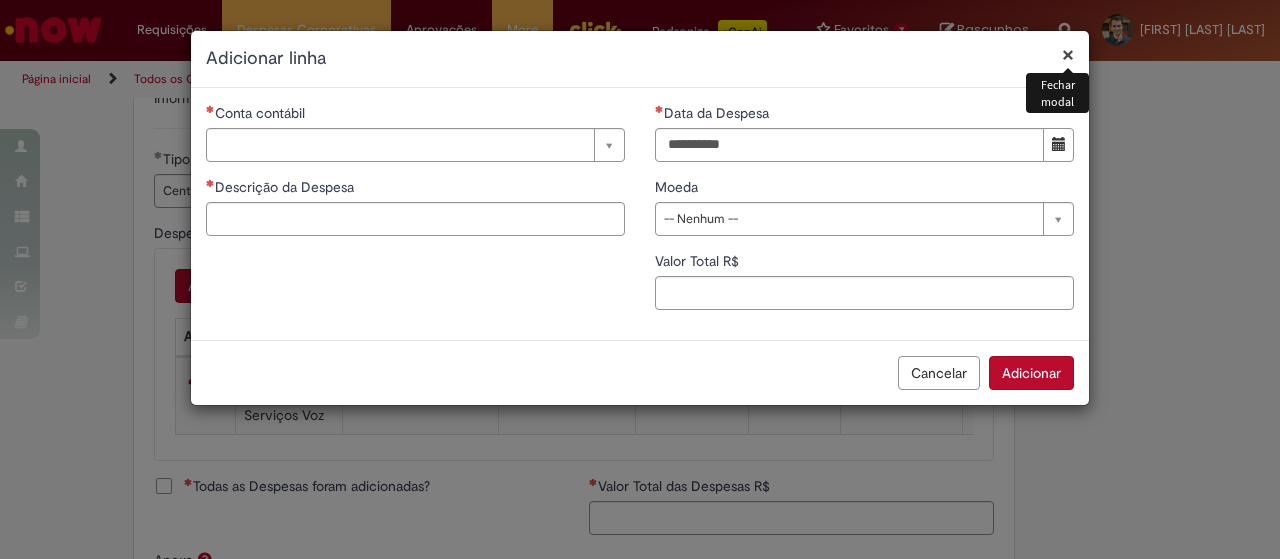 type 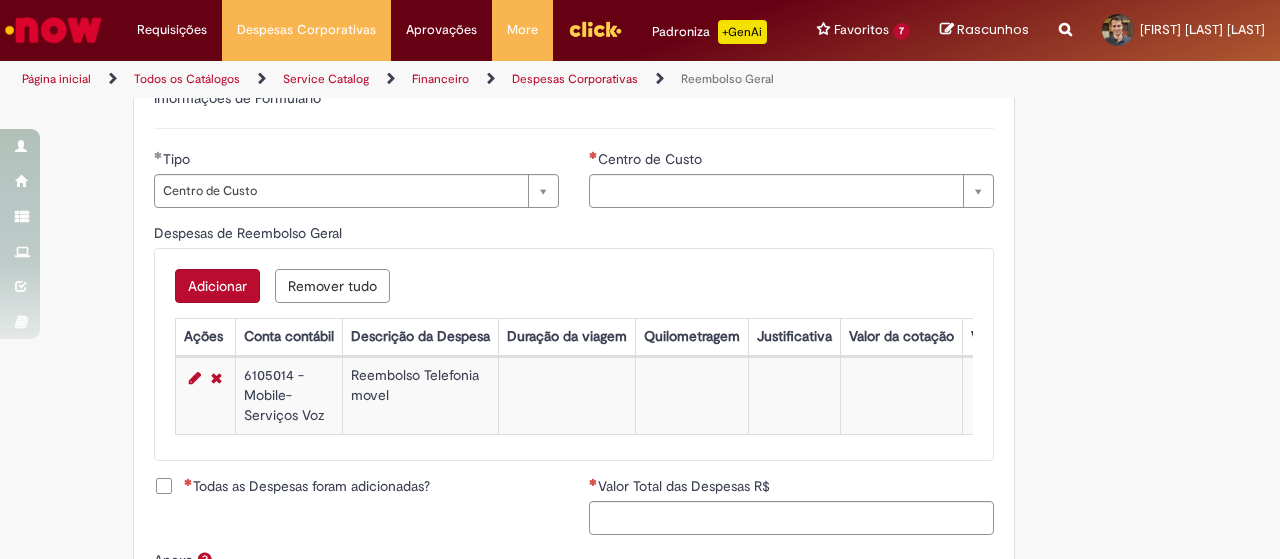 click on "Adicionar" at bounding box center (217, 286) 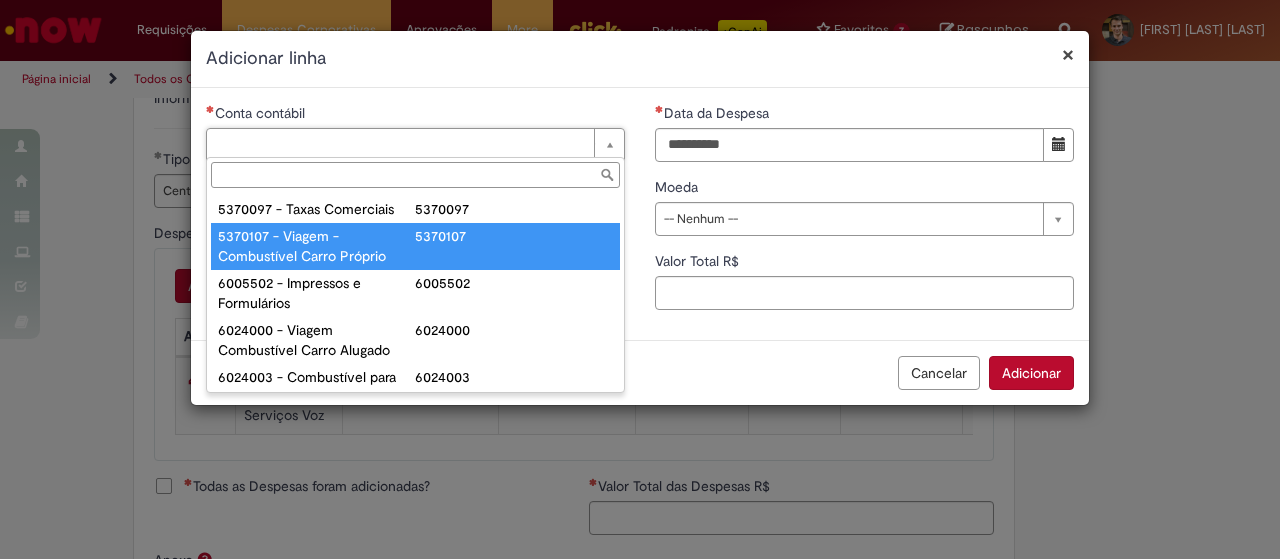 type on "**********" 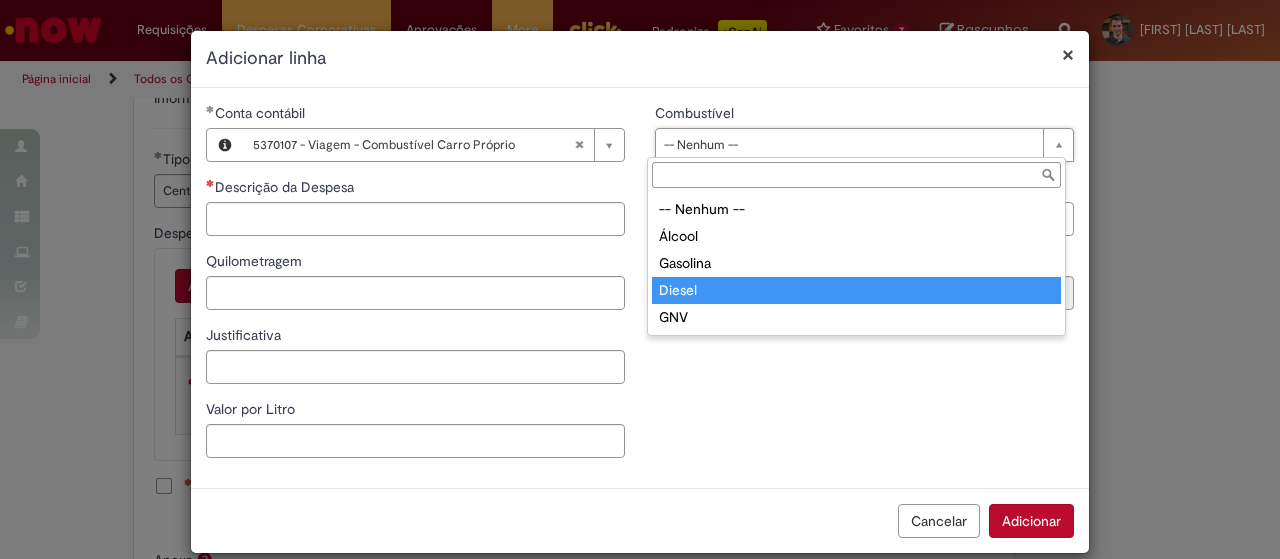 type on "******" 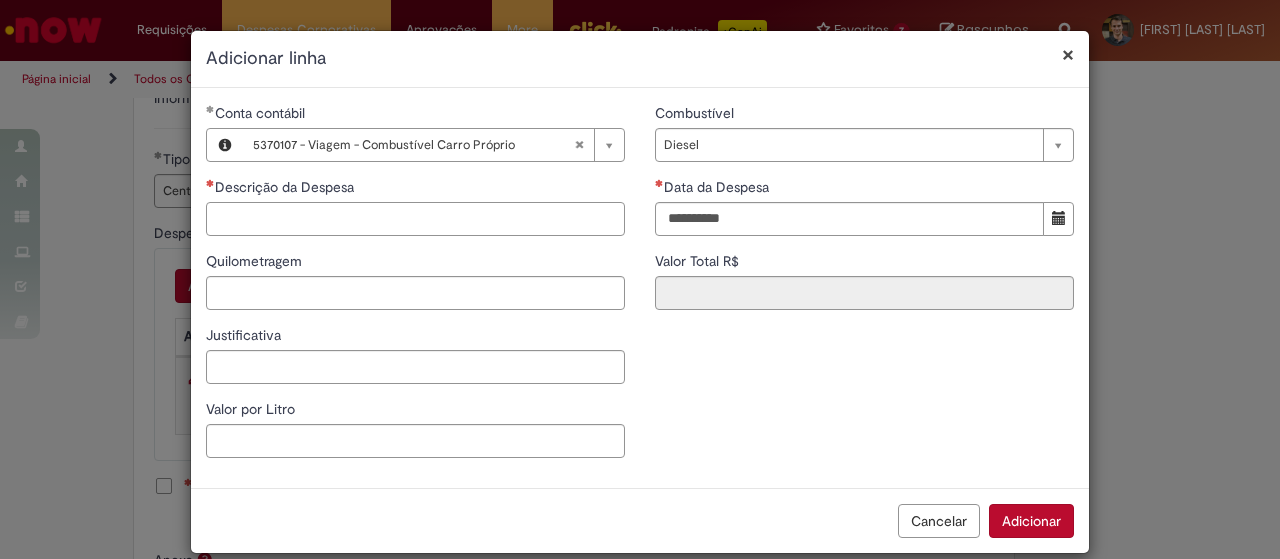 click on "Descrição da Despesa" at bounding box center (415, 219) 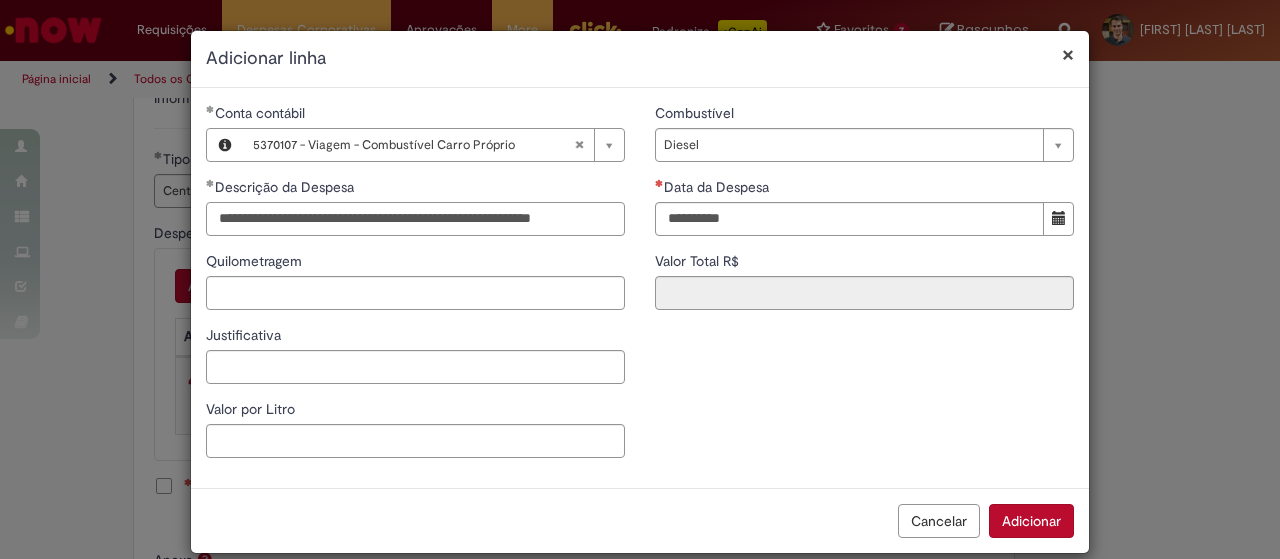scroll, scrollTop: 0, scrollLeft: 0, axis: both 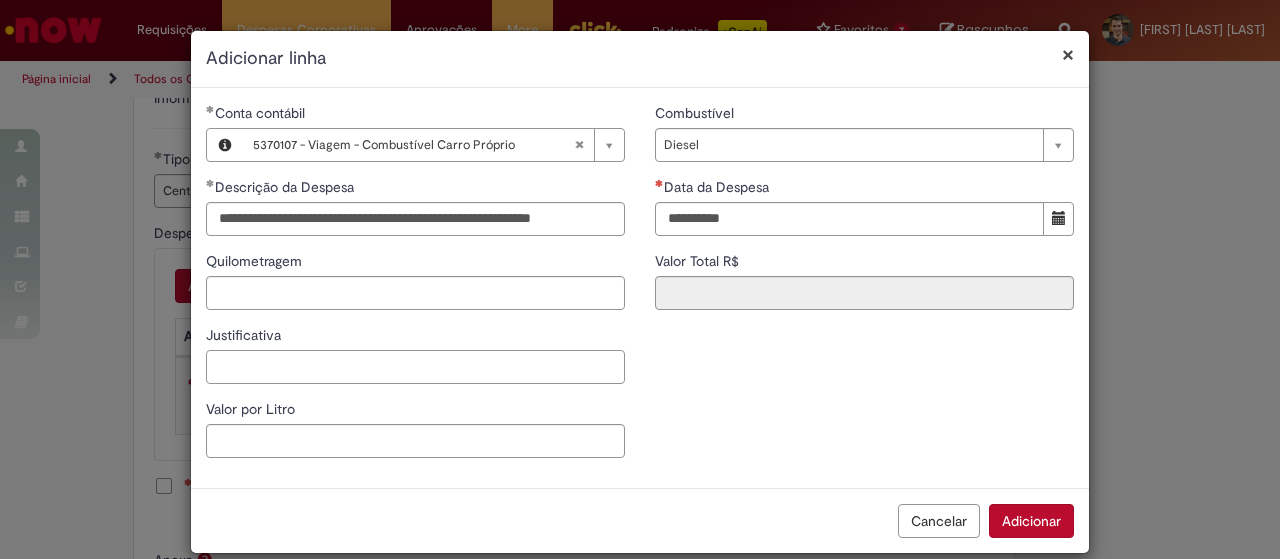 click on "Justificativa" at bounding box center [415, 367] 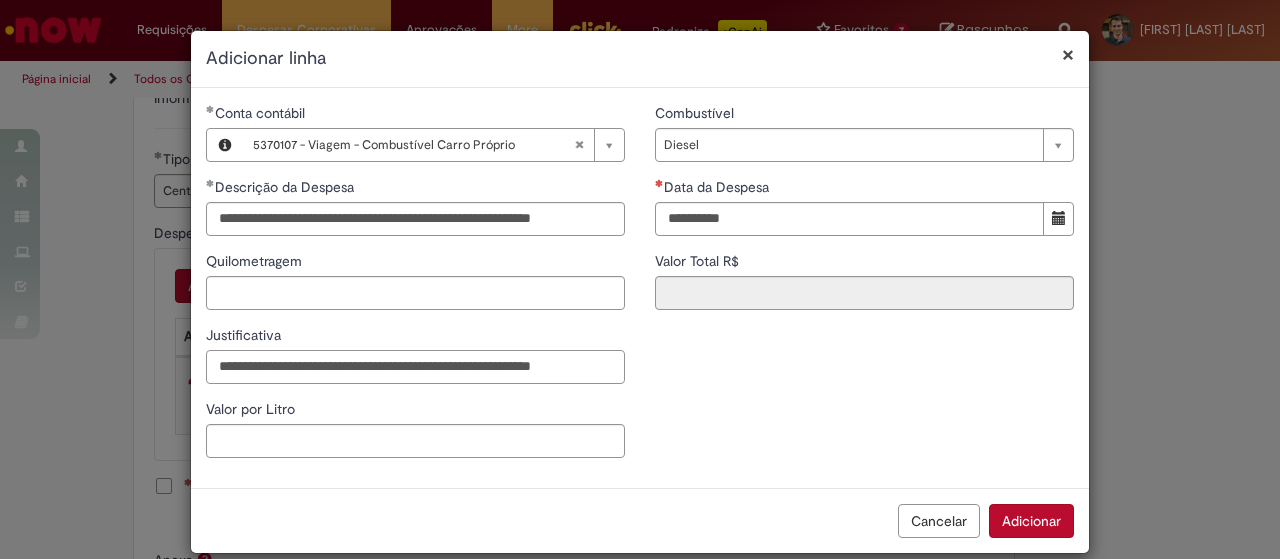 scroll, scrollTop: 0, scrollLeft: 3, axis: horizontal 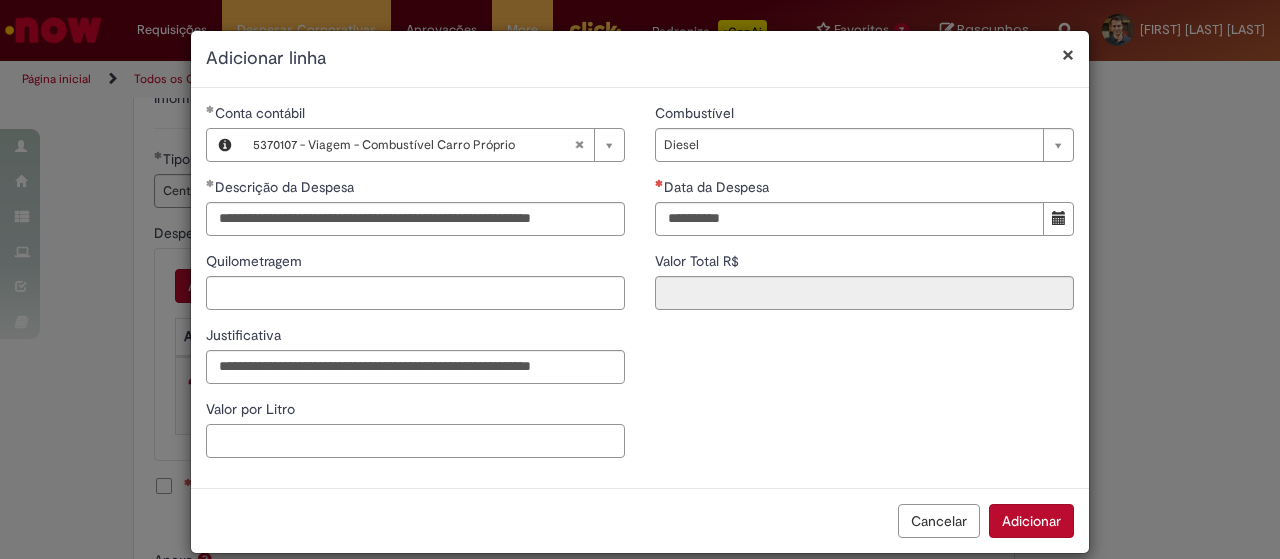 click on "Valor por Litro" at bounding box center [415, 441] 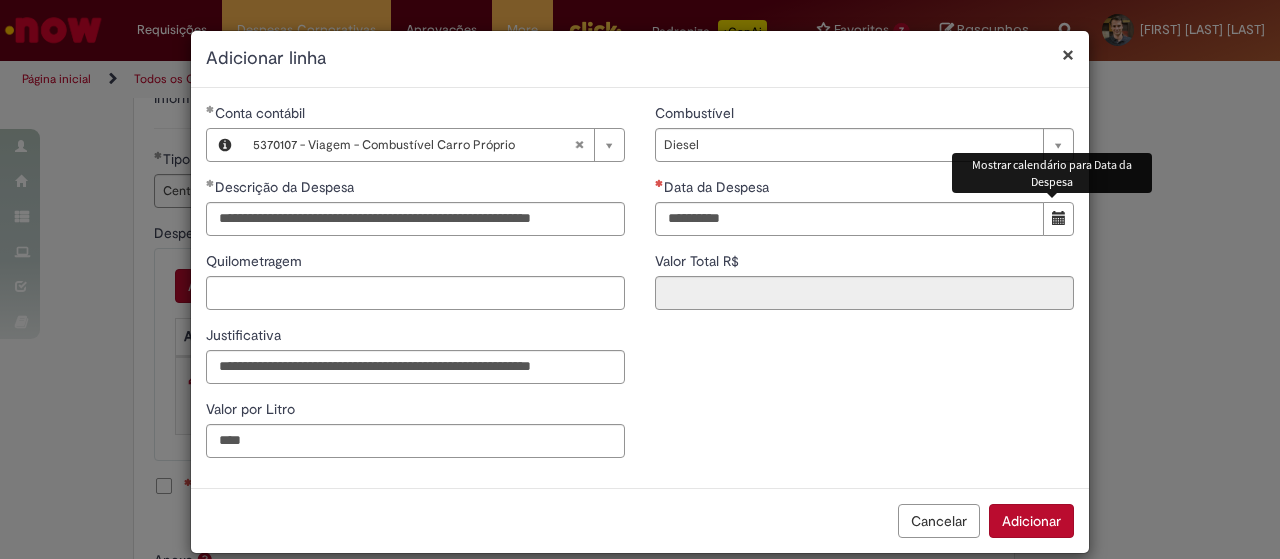 type on "****" 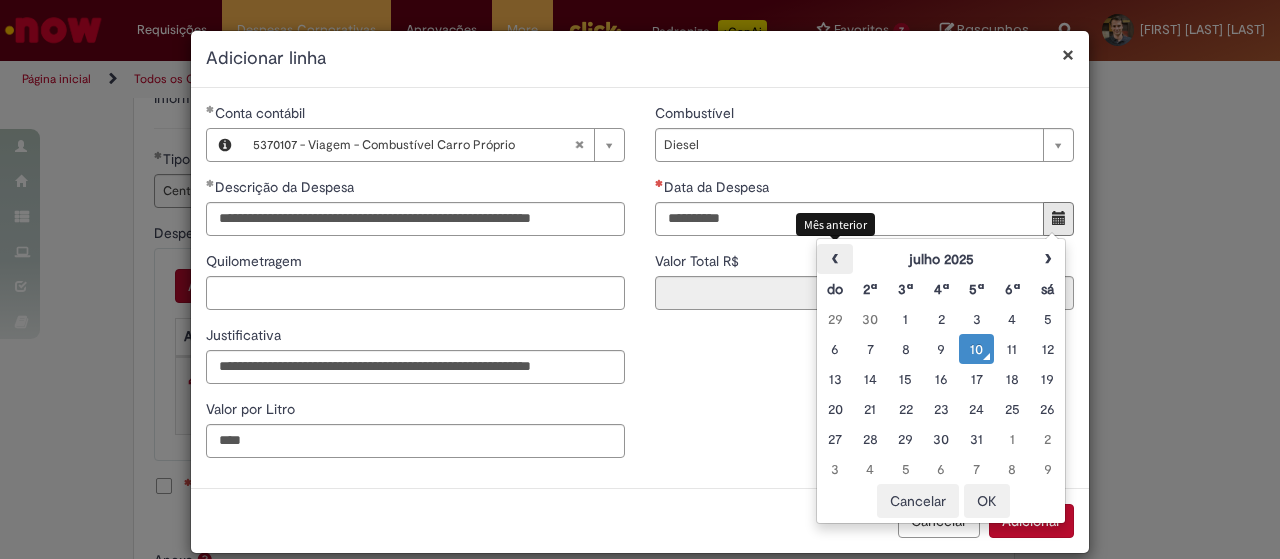 click on "‹" at bounding box center [834, 259] 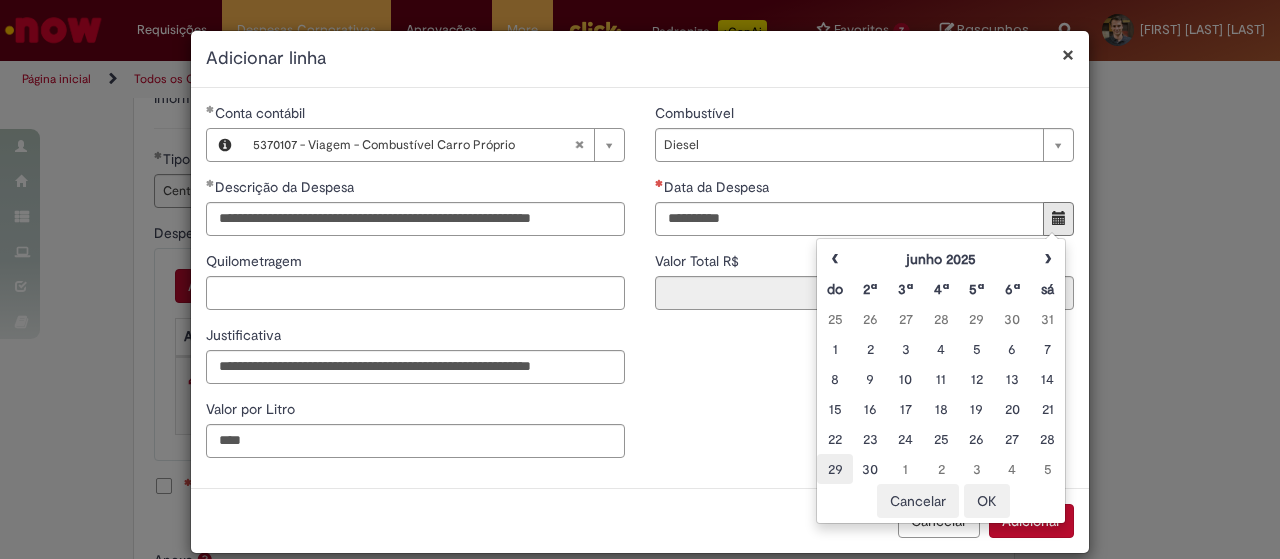 click on "29" at bounding box center (834, 469) 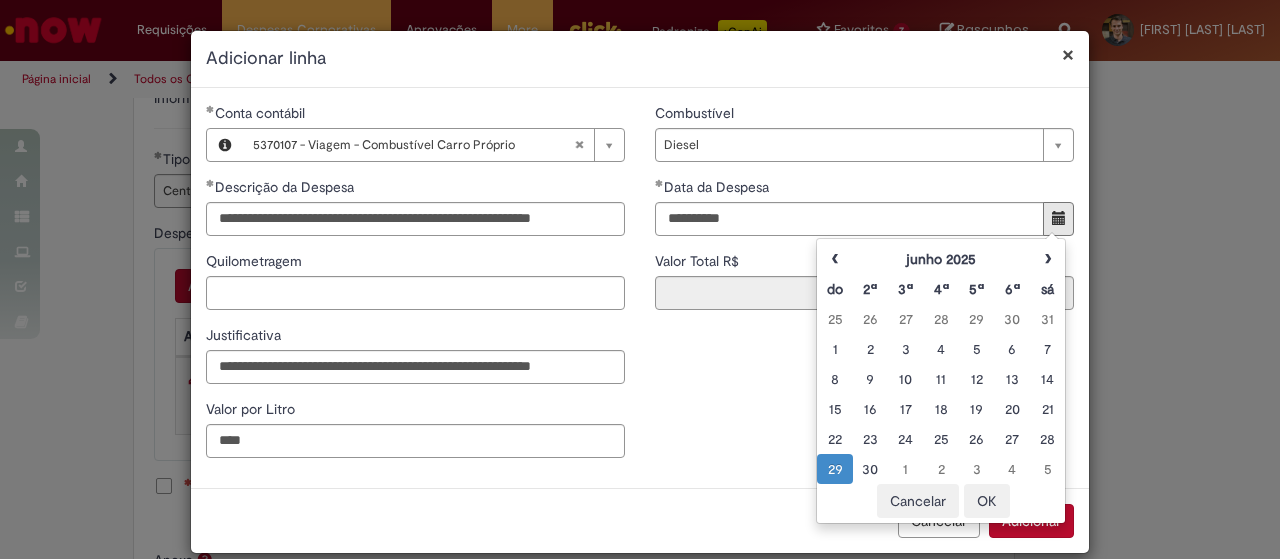 click on "OK" at bounding box center (987, 501) 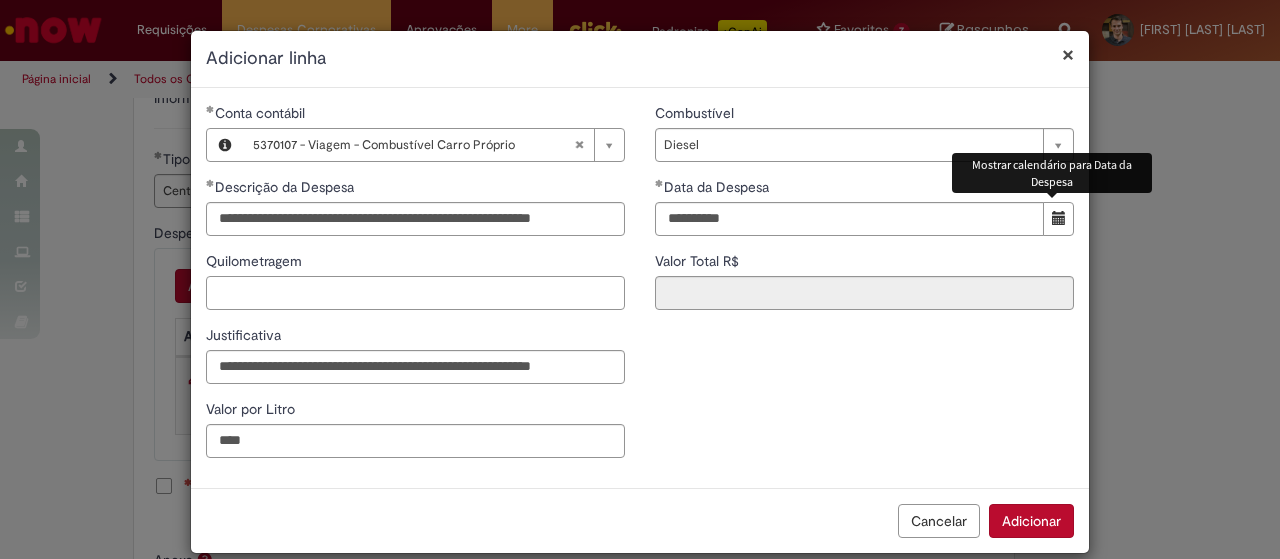click on "Quilometragem" at bounding box center [415, 293] 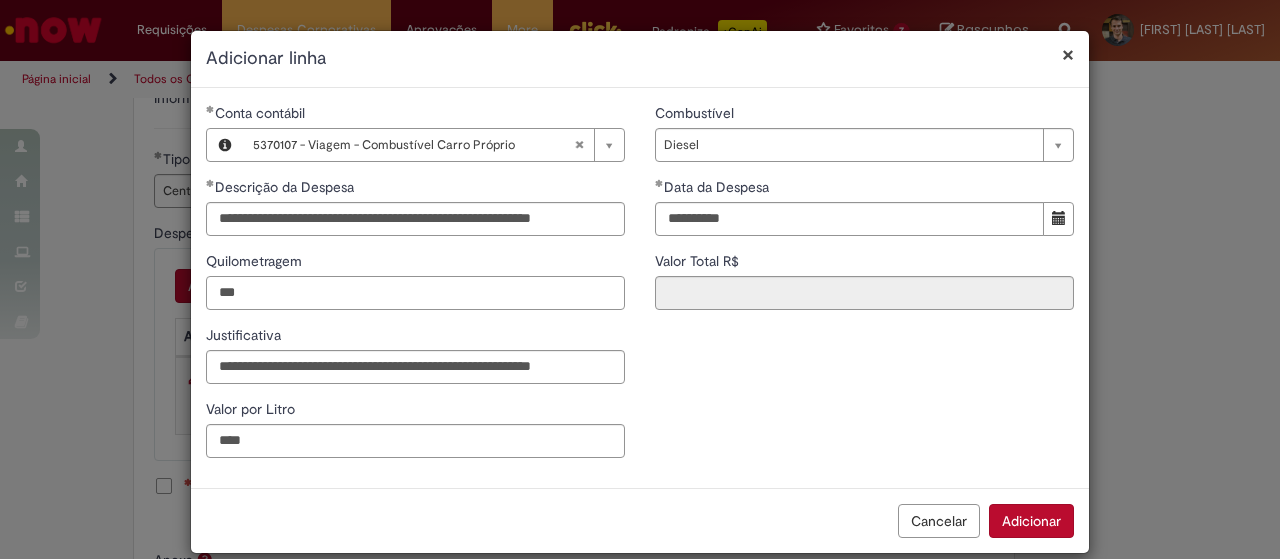 type on "***" 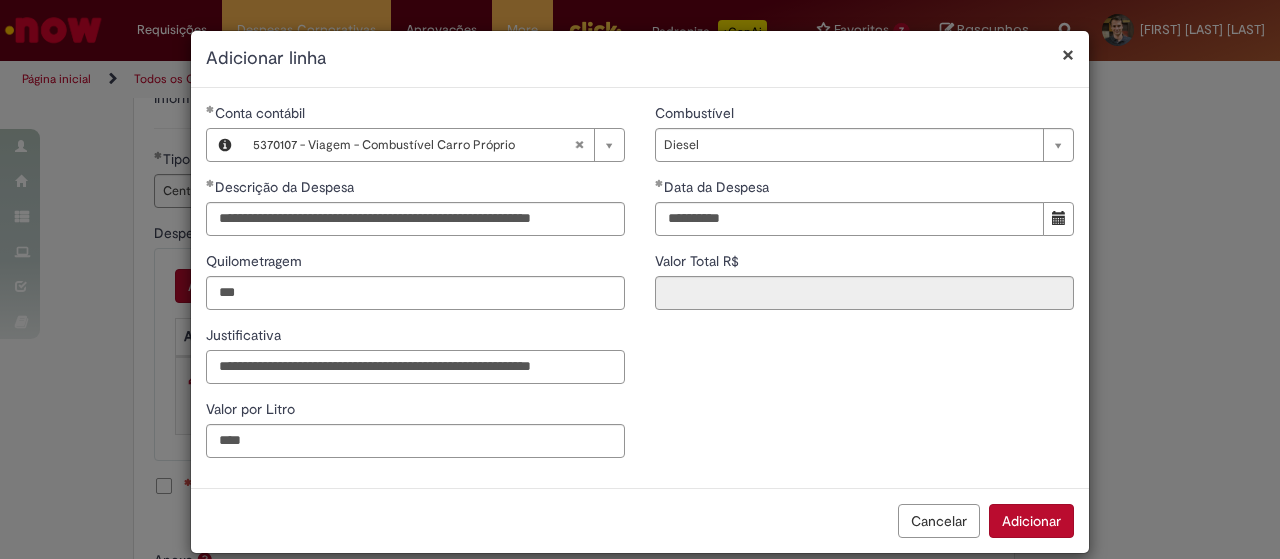 type on "******" 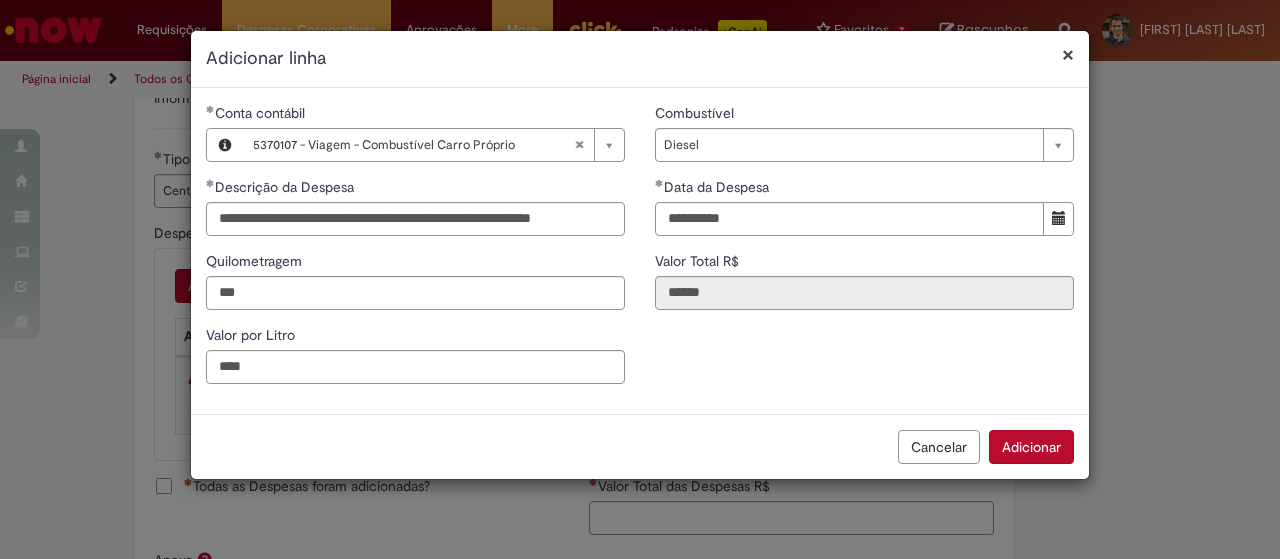 click on "Adicionar" at bounding box center [1031, 447] 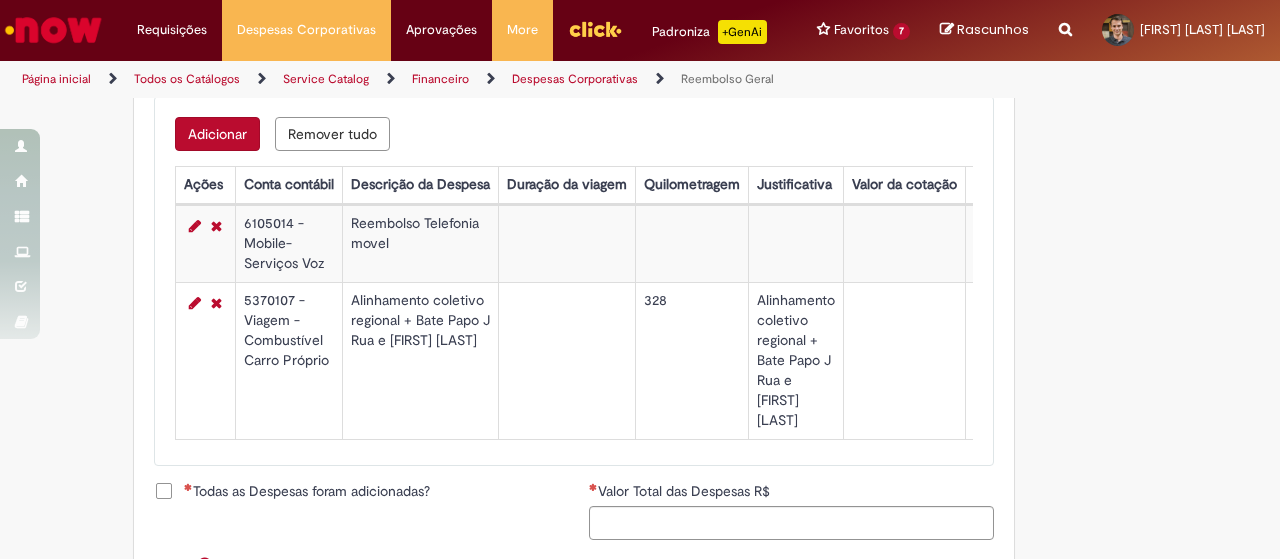 scroll, scrollTop: 873, scrollLeft: 0, axis: vertical 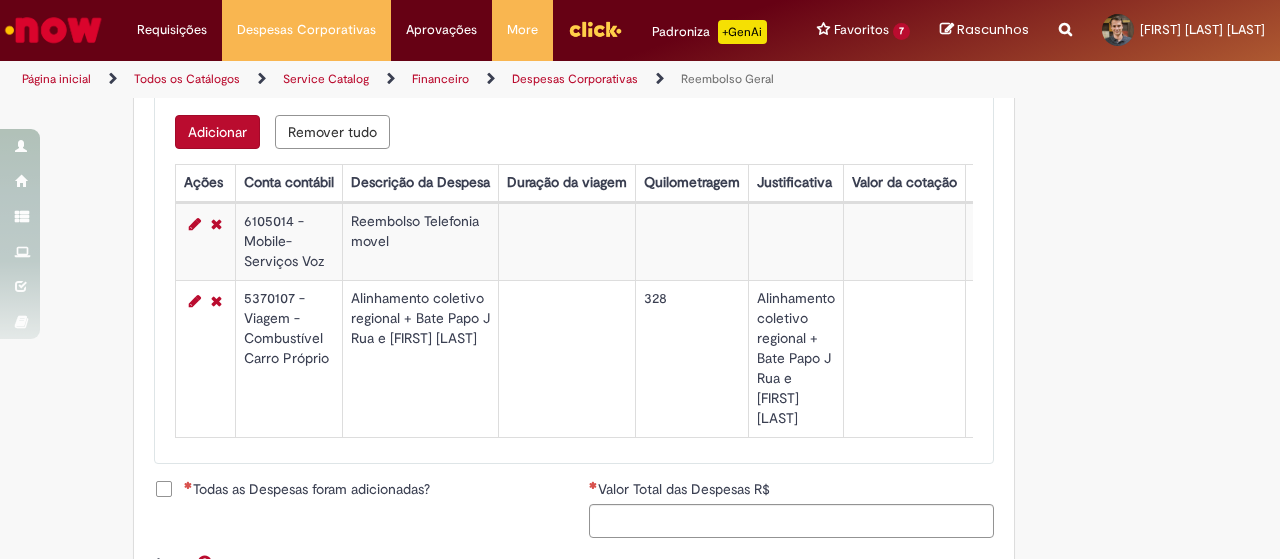 click on "Adicionar" at bounding box center [217, 132] 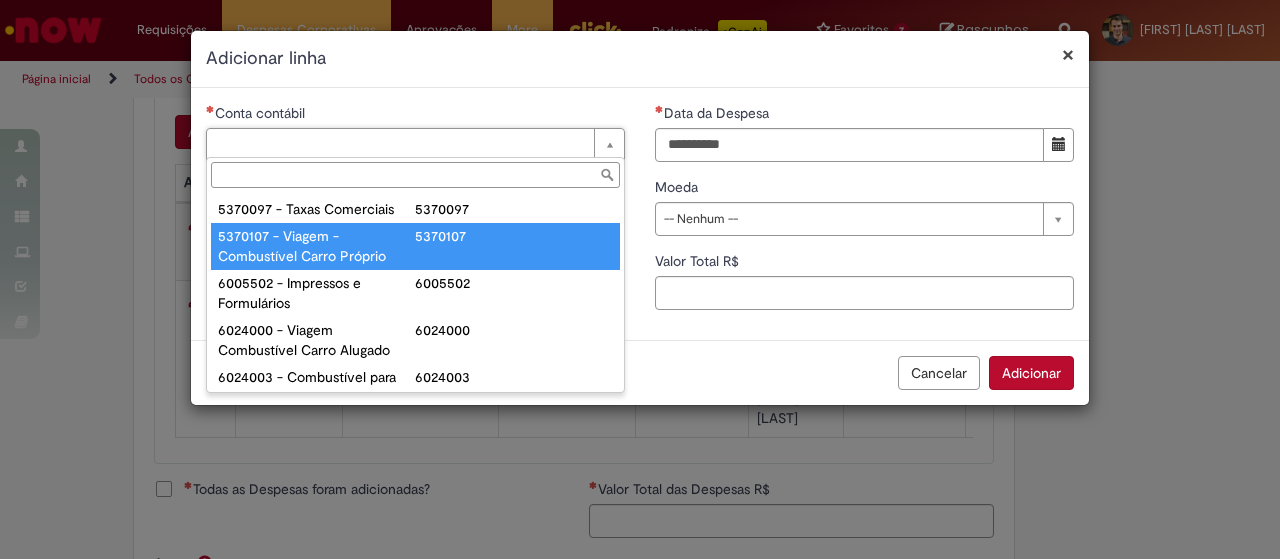 type on "**********" 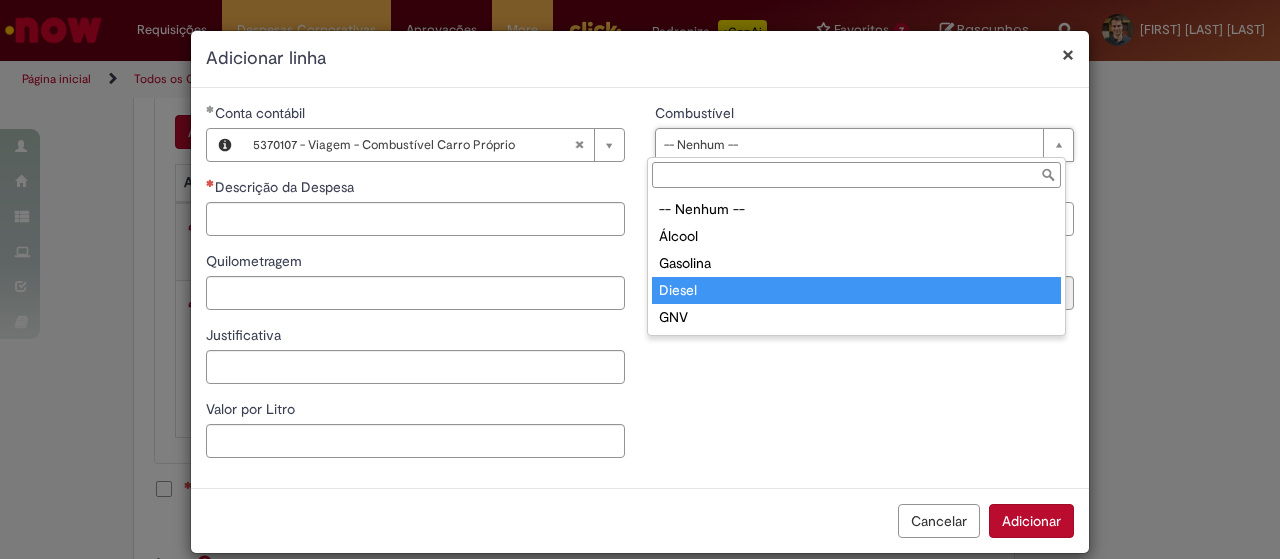 type on "******" 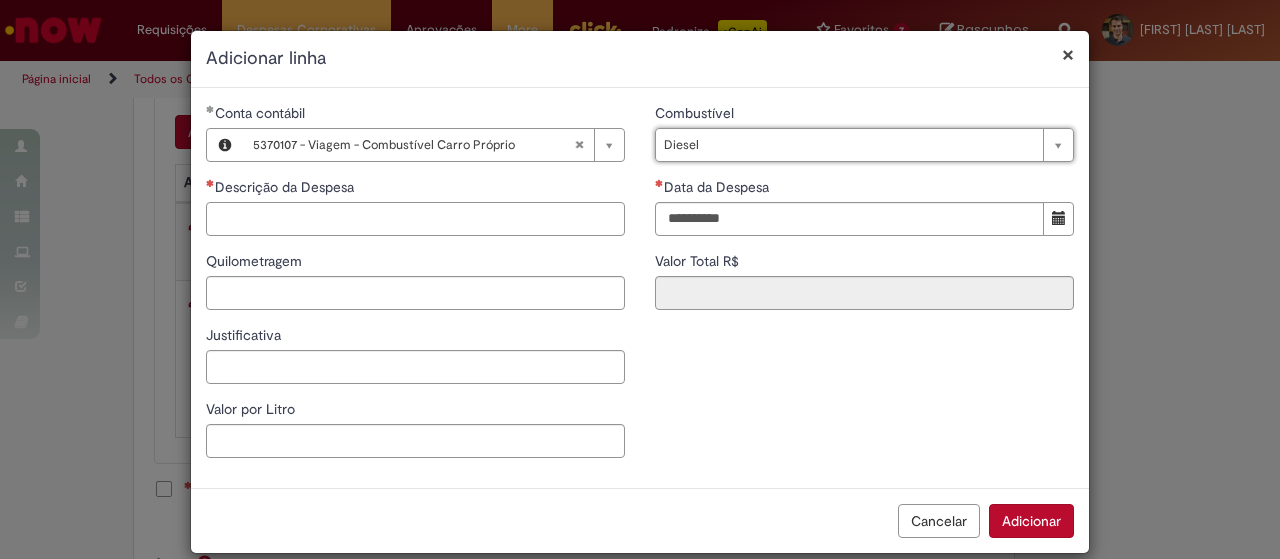 click on "Descrição da Despesa" at bounding box center [415, 219] 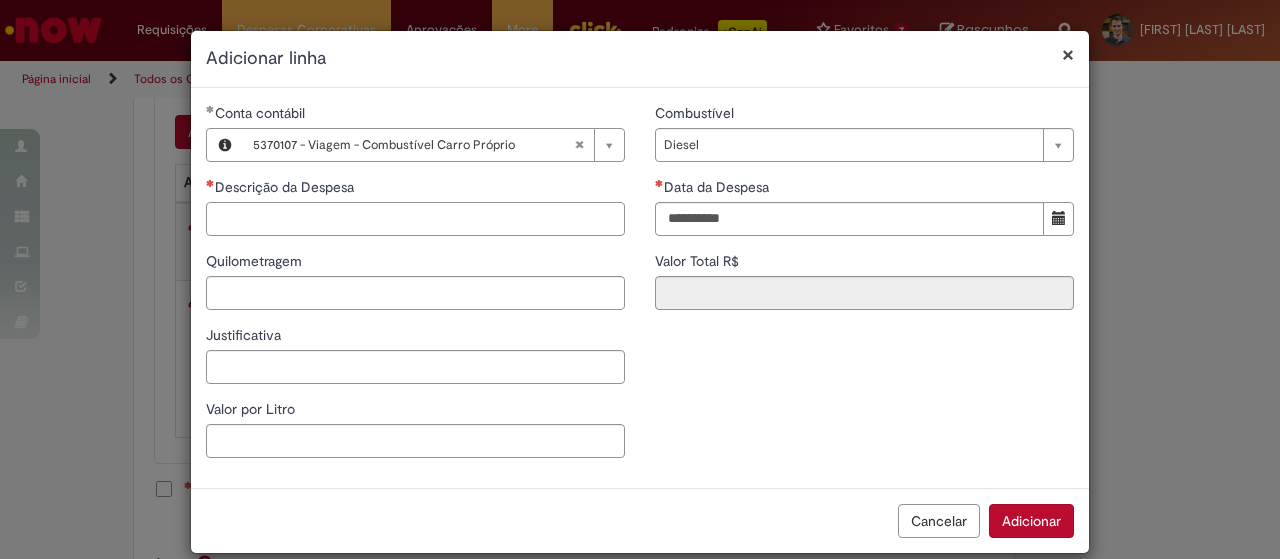 paste on "**********" 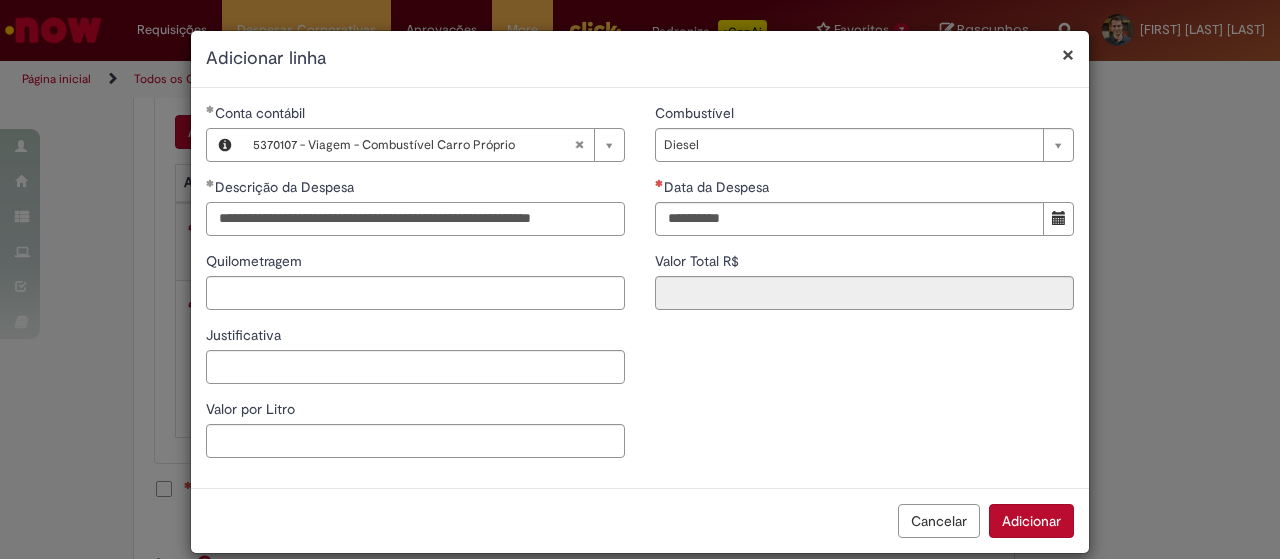 scroll, scrollTop: 0, scrollLeft: 3, axis: horizontal 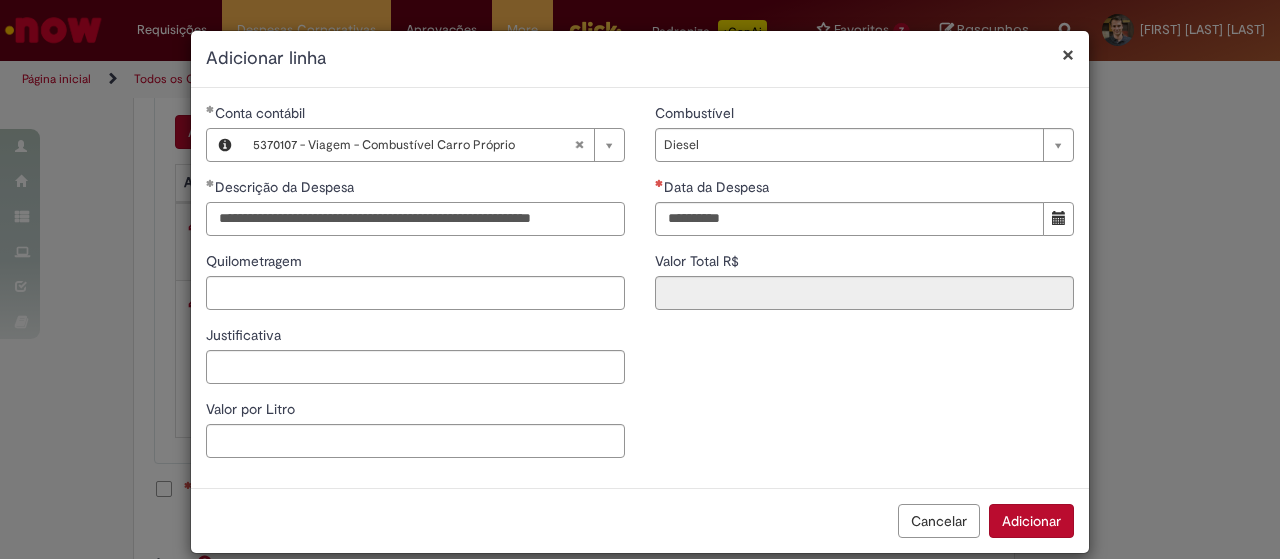 type on "**********" 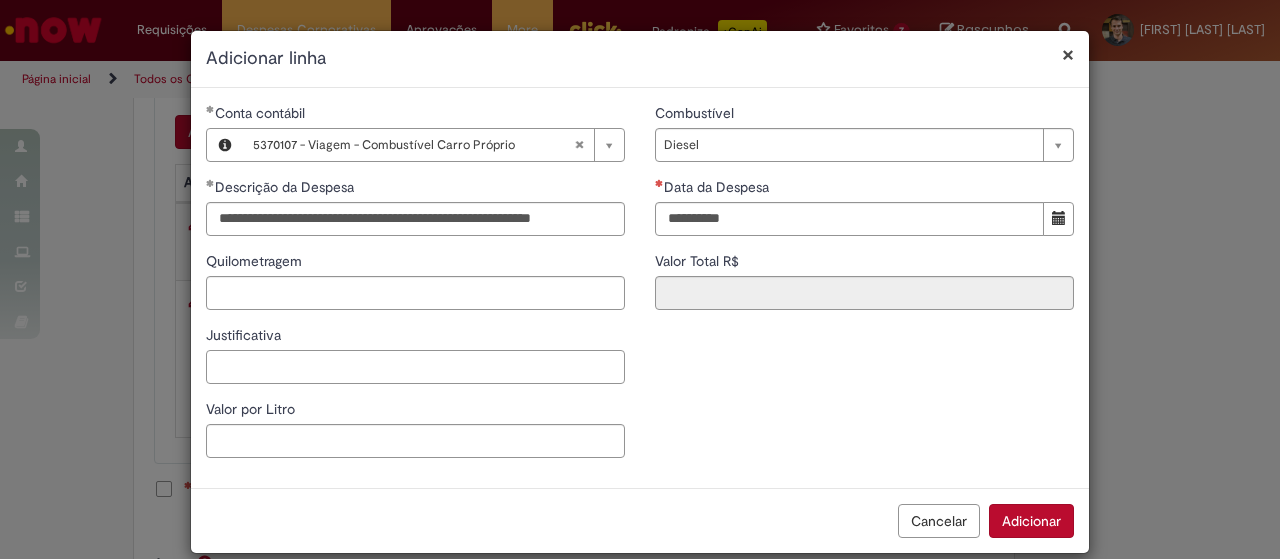 click on "Justificativa" at bounding box center [415, 367] 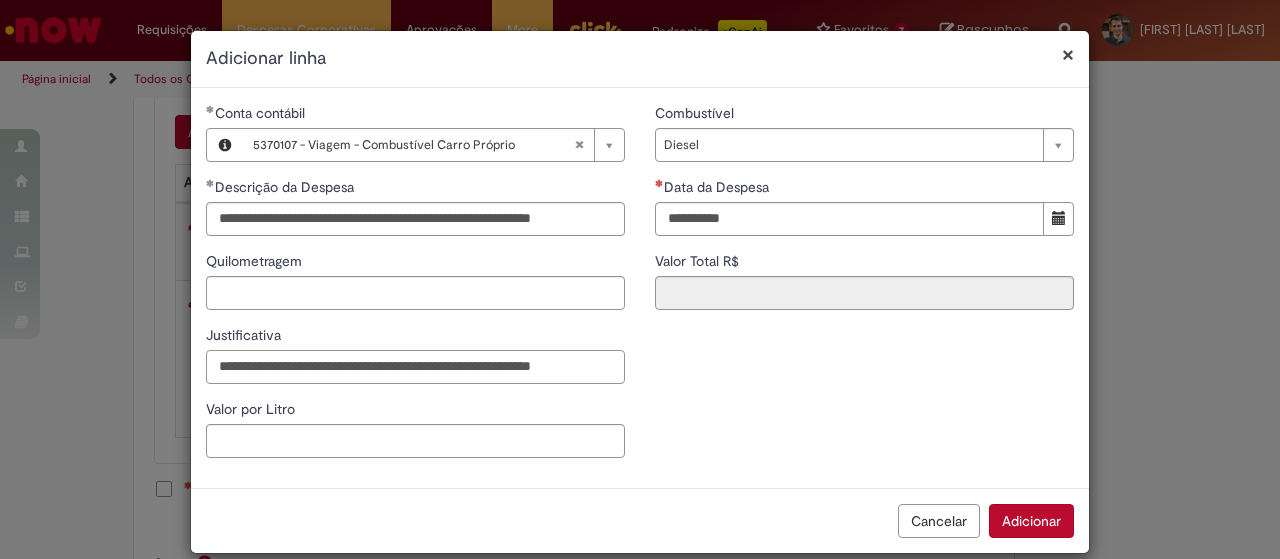 scroll, scrollTop: 0, scrollLeft: 3, axis: horizontal 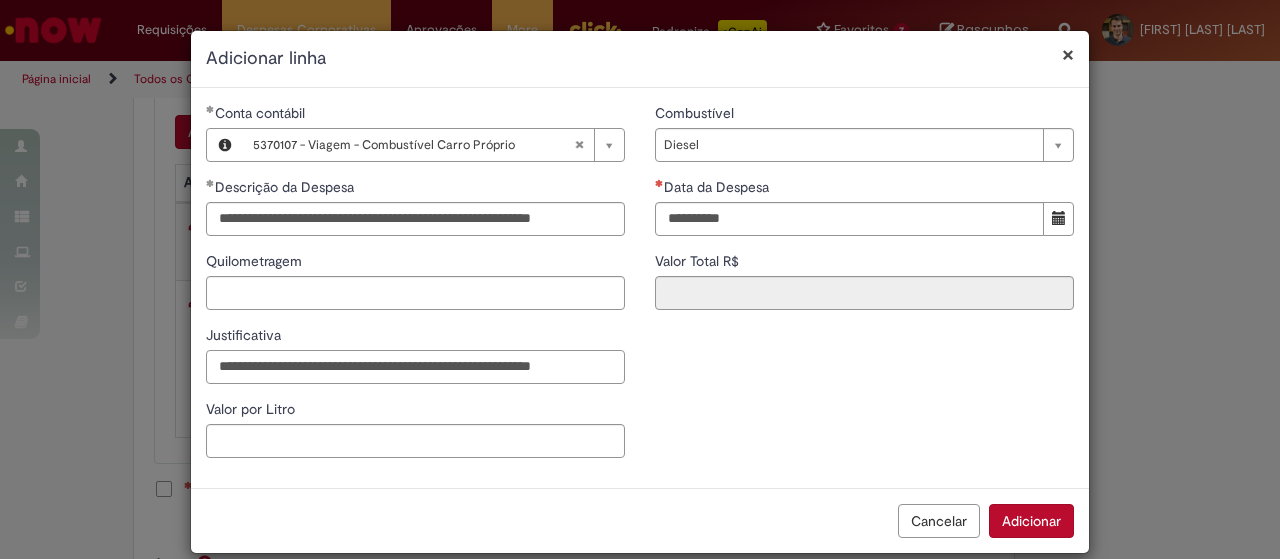 type on "**********" 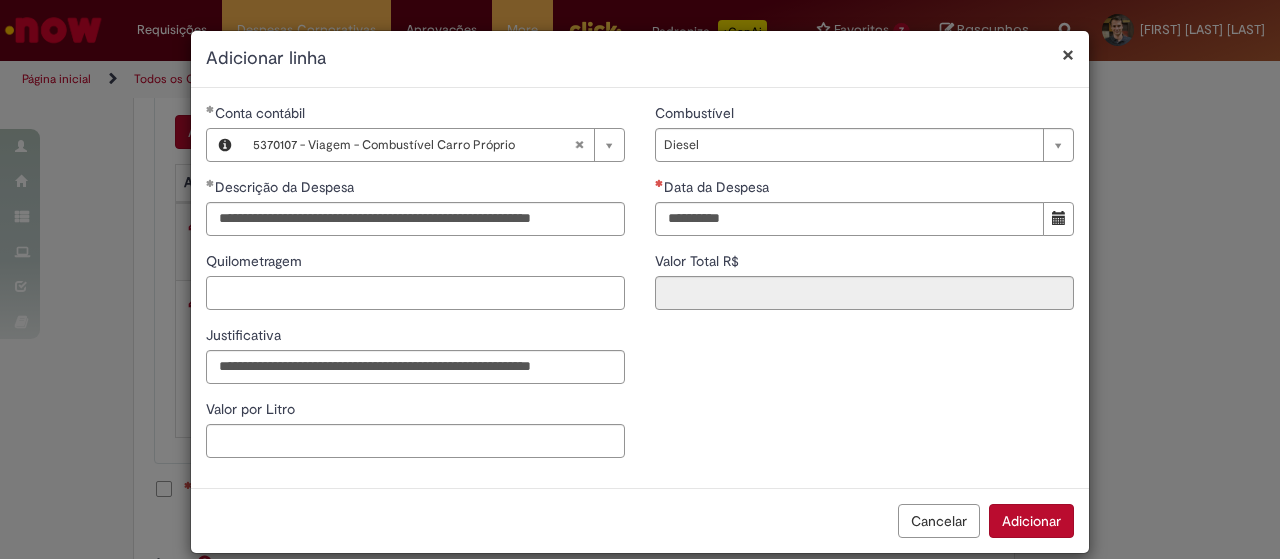 scroll, scrollTop: 0, scrollLeft: 0, axis: both 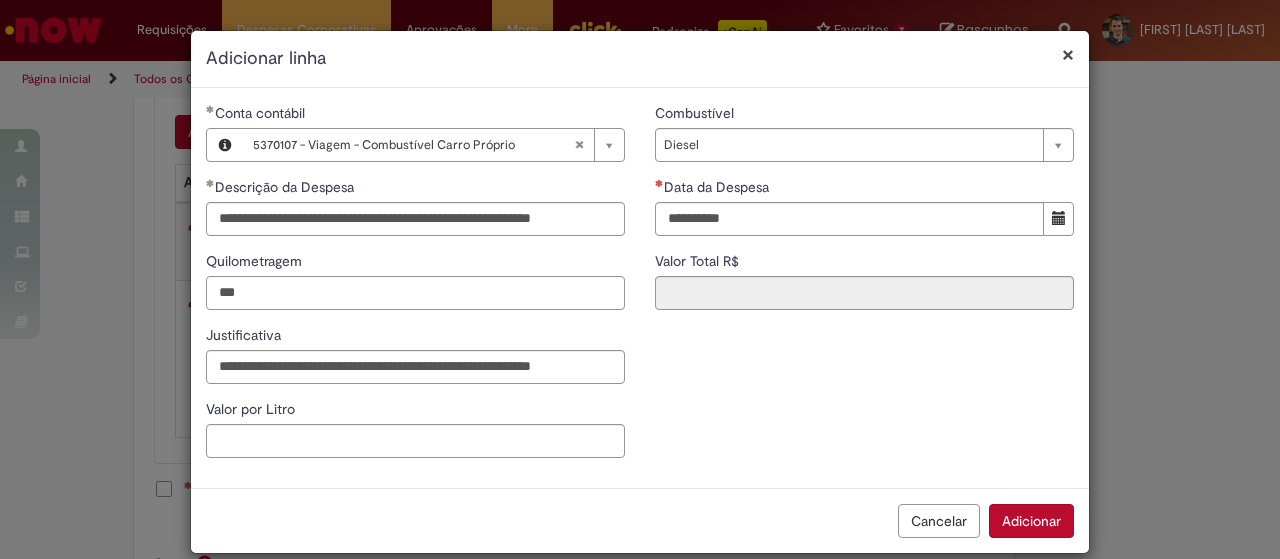 type on "***" 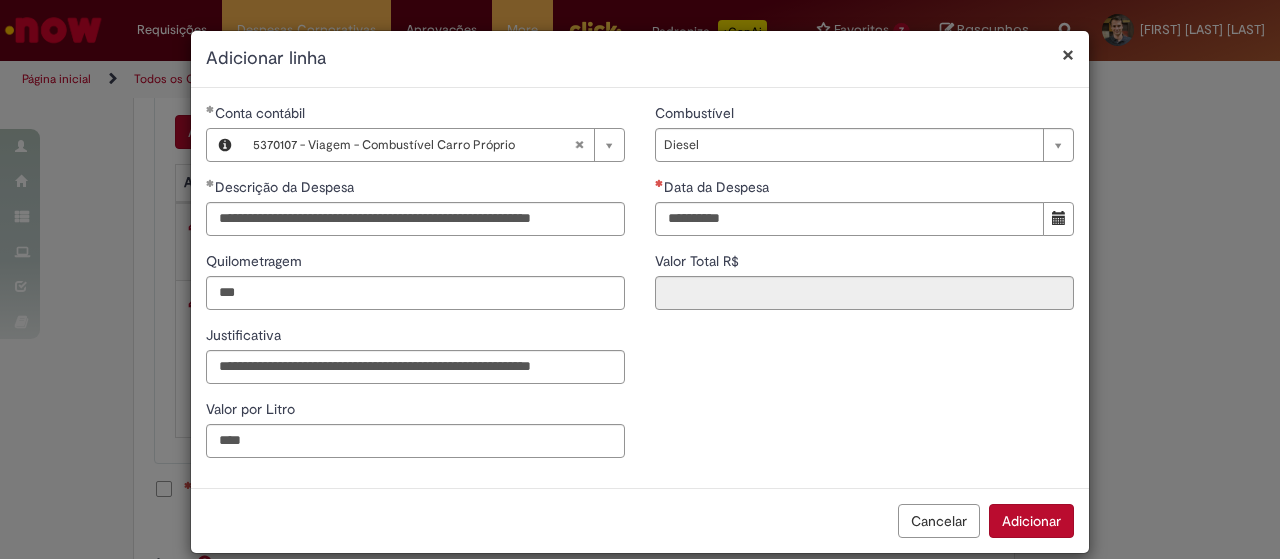 type on "****" 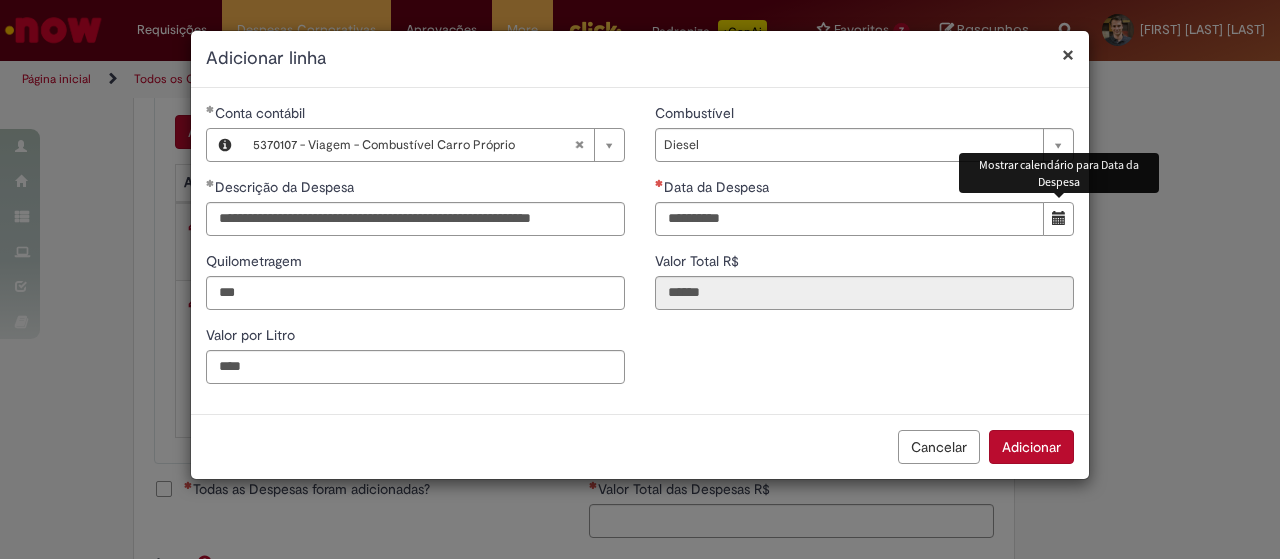 click at bounding box center [1059, 218] 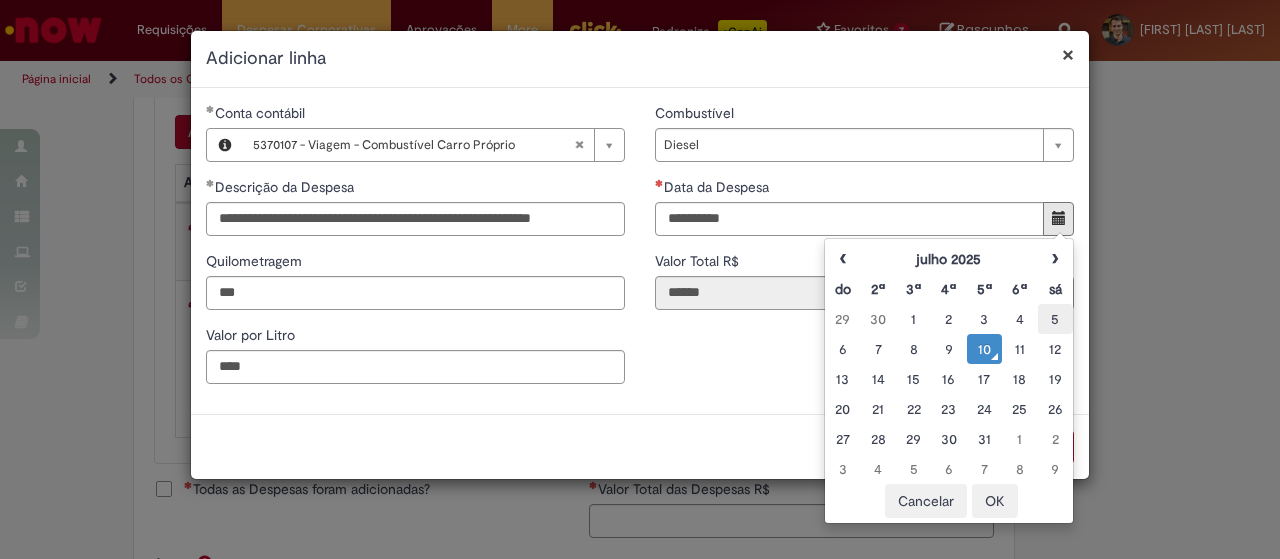 click on "5" at bounding box center (1055, 319) 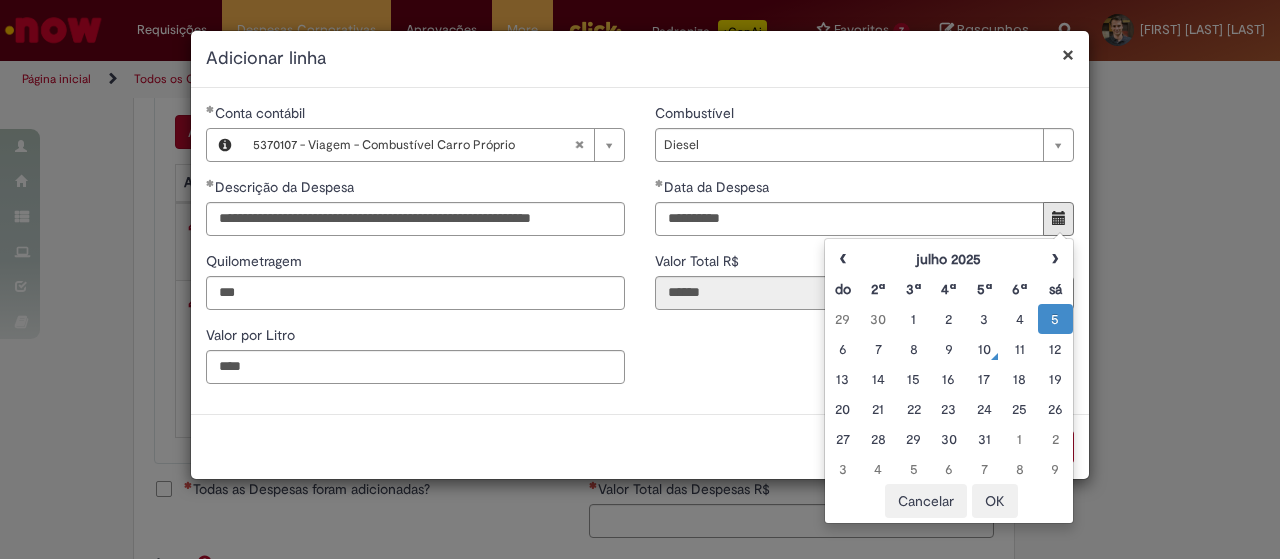 click on "OK" at bounding box center (995, 501) 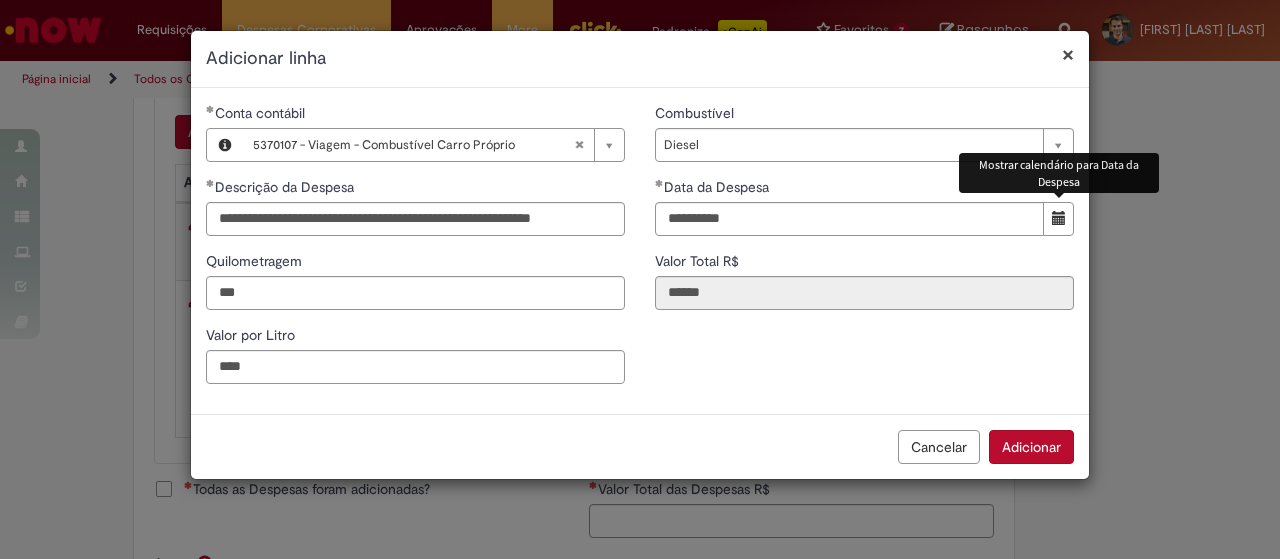 click on "Adicionar" at bounding box center [1031, 447] 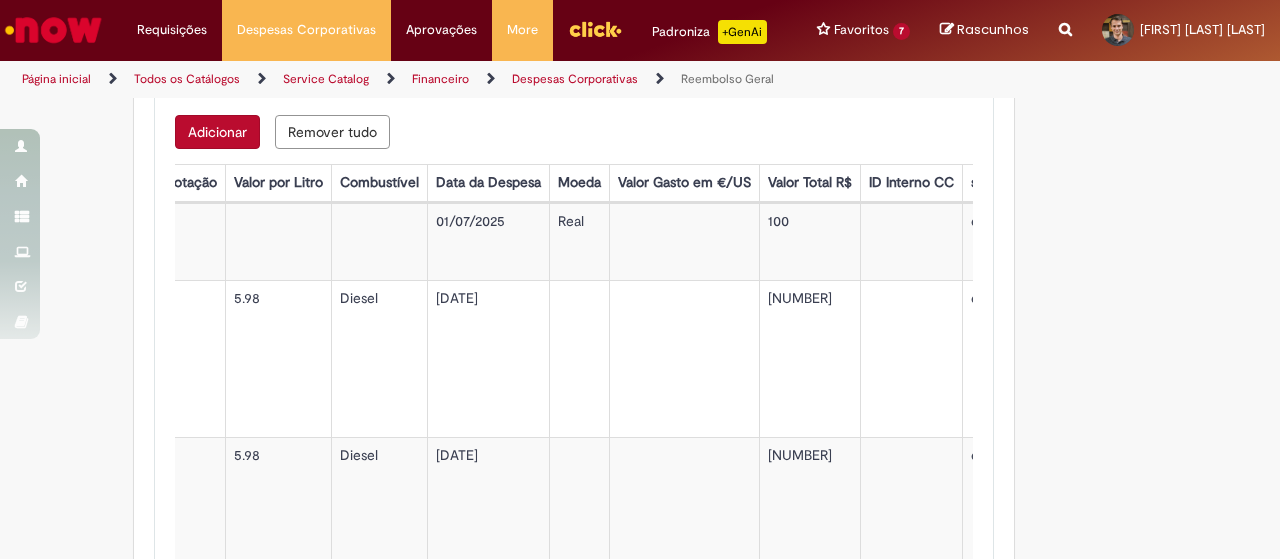 scroll, scrollTop: 0, scrollLeft: 836, axis: horizontal 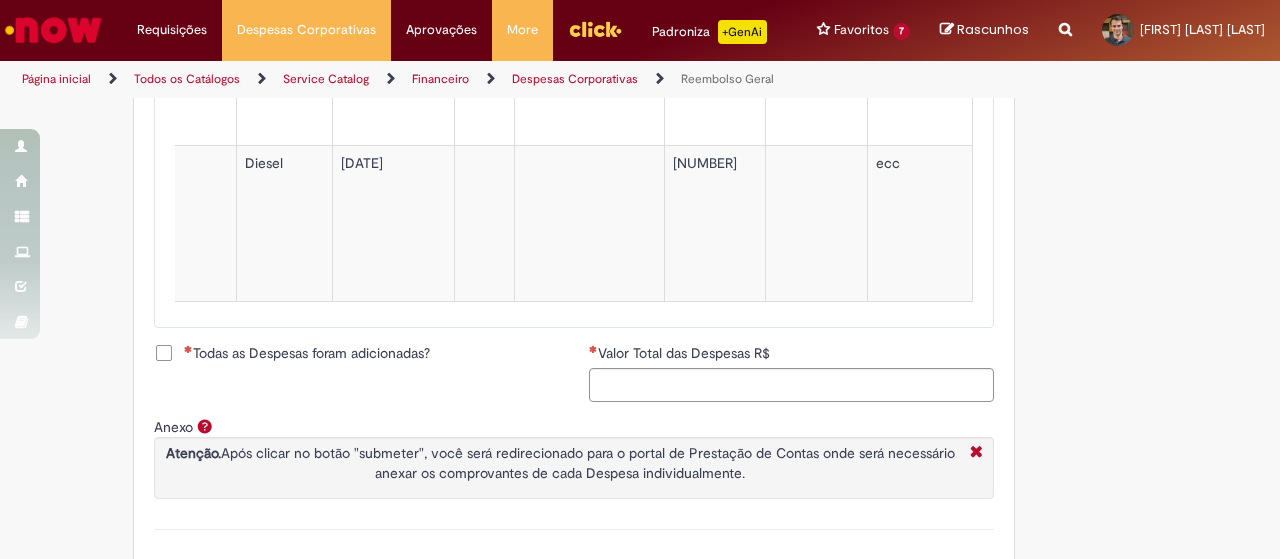 click on "Todas as Despesas foram adicionadas?" at bounding box center [307, 353] 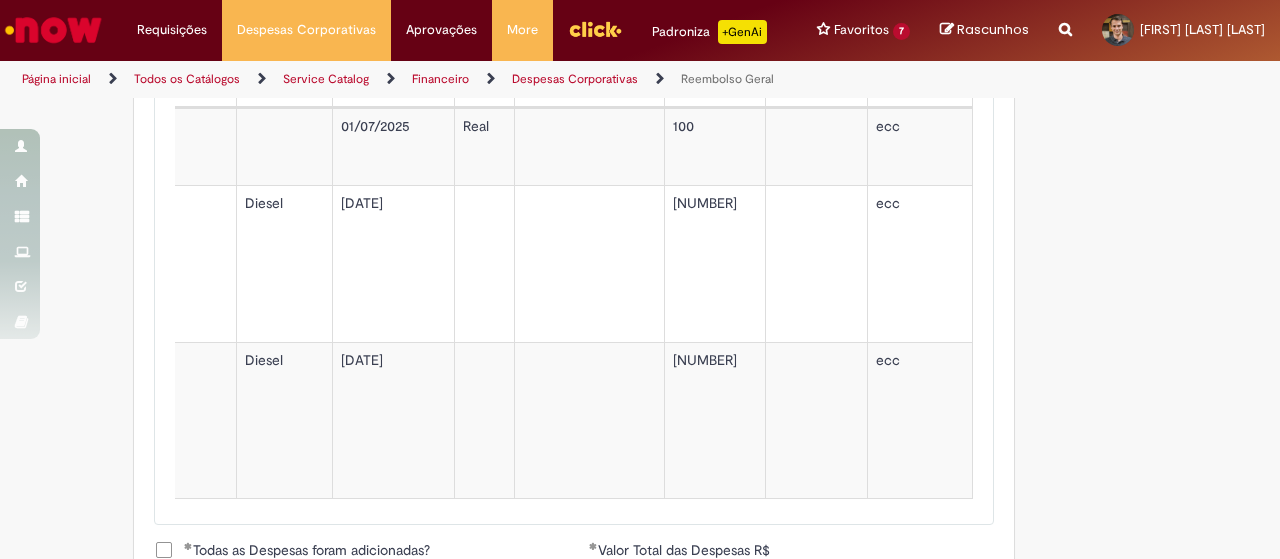 scroll, scrollTop: 959, scrollLeft: 0, axis: vertical 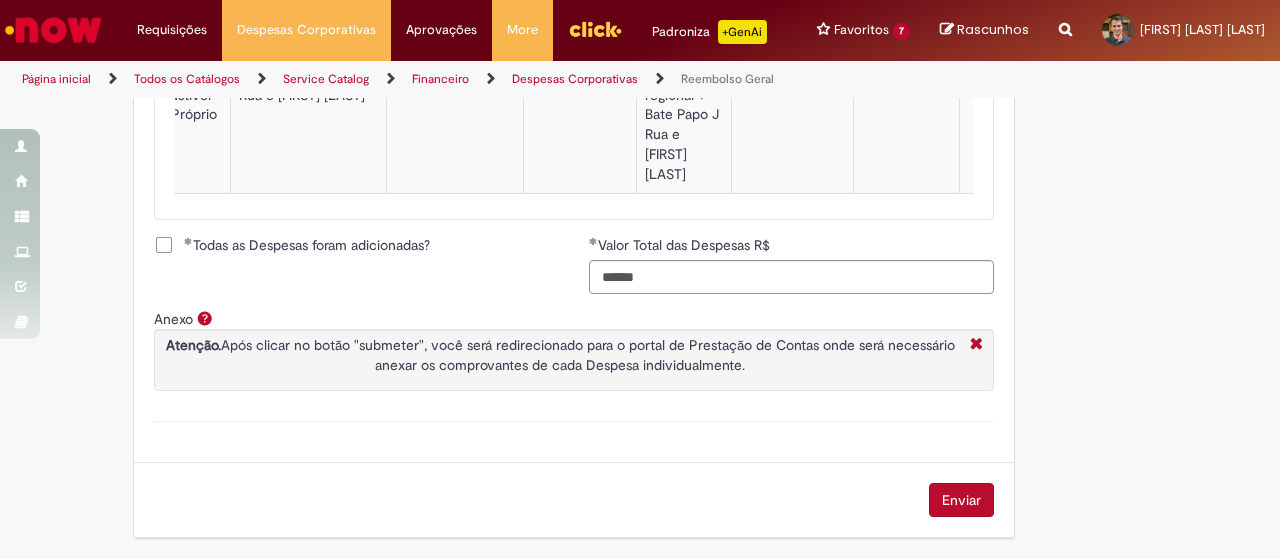 click on "Enviar" at bounding box center (961, 500) 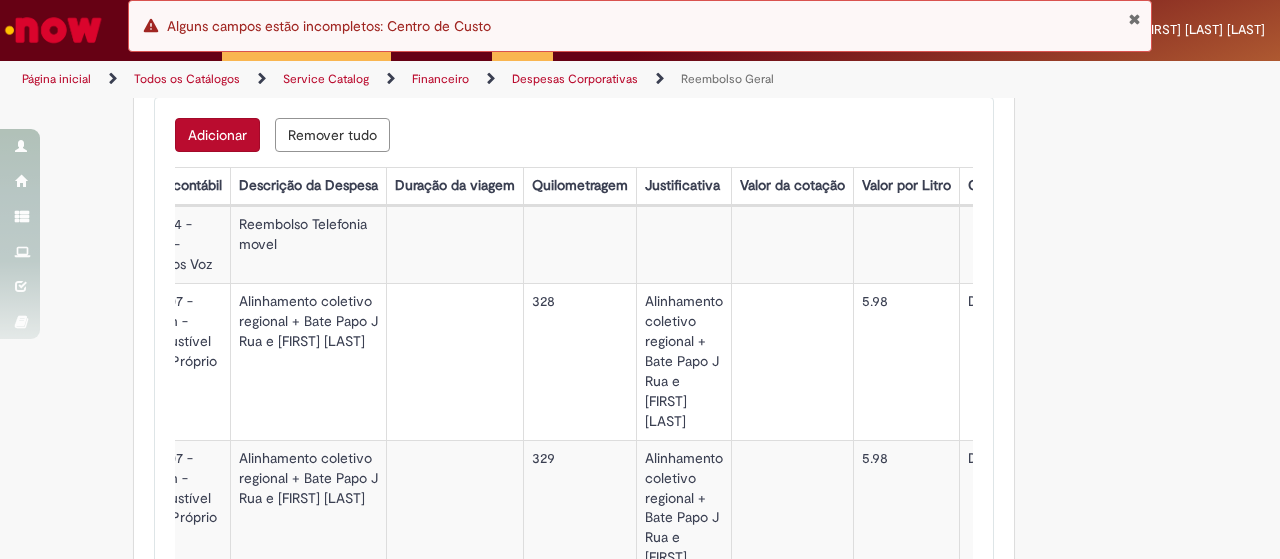 scroll, scrollTop: 879, scrollLeft: 0, axis: vertical 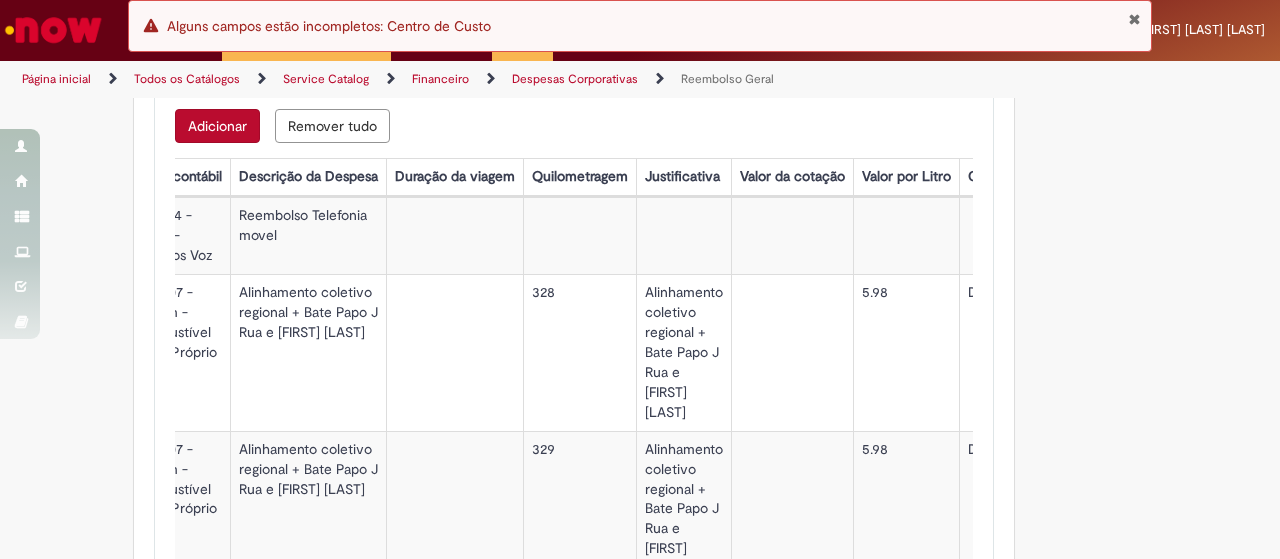 click on "Reembolso Telefonia movel" at bounding box center [308, 235] 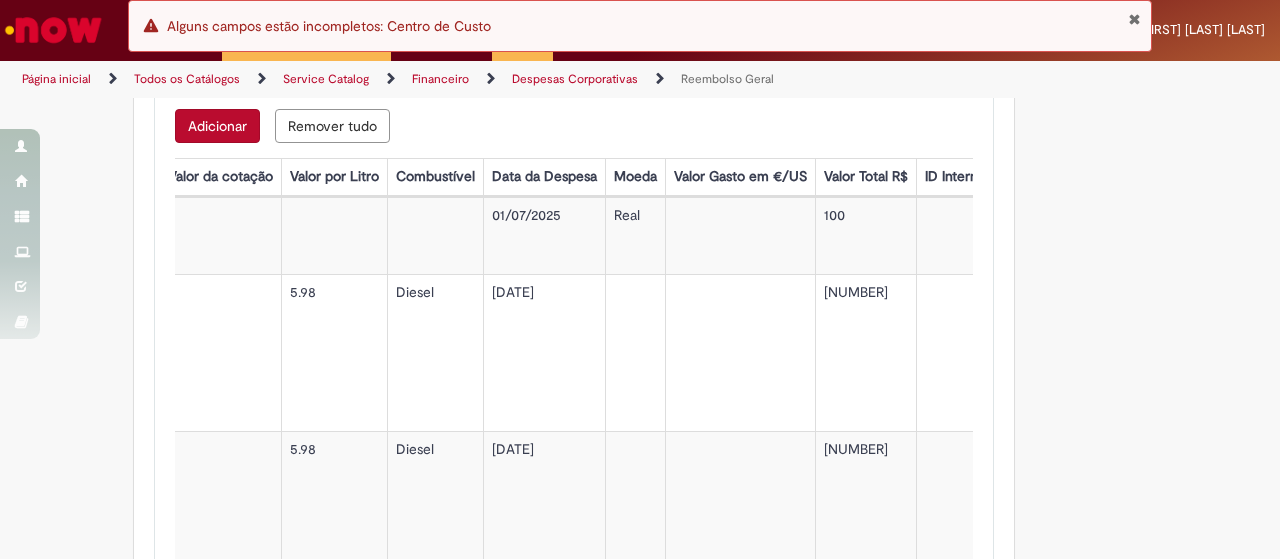 scroll, scrollTop: 0, scrollLeft: 836, axis: horizontal 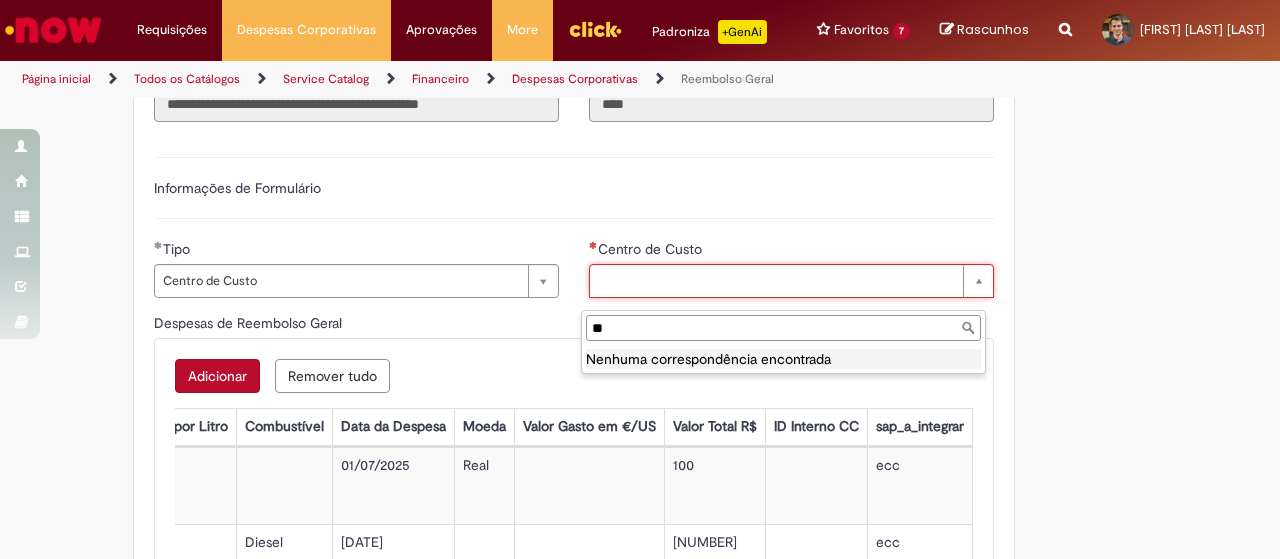 type on "*" 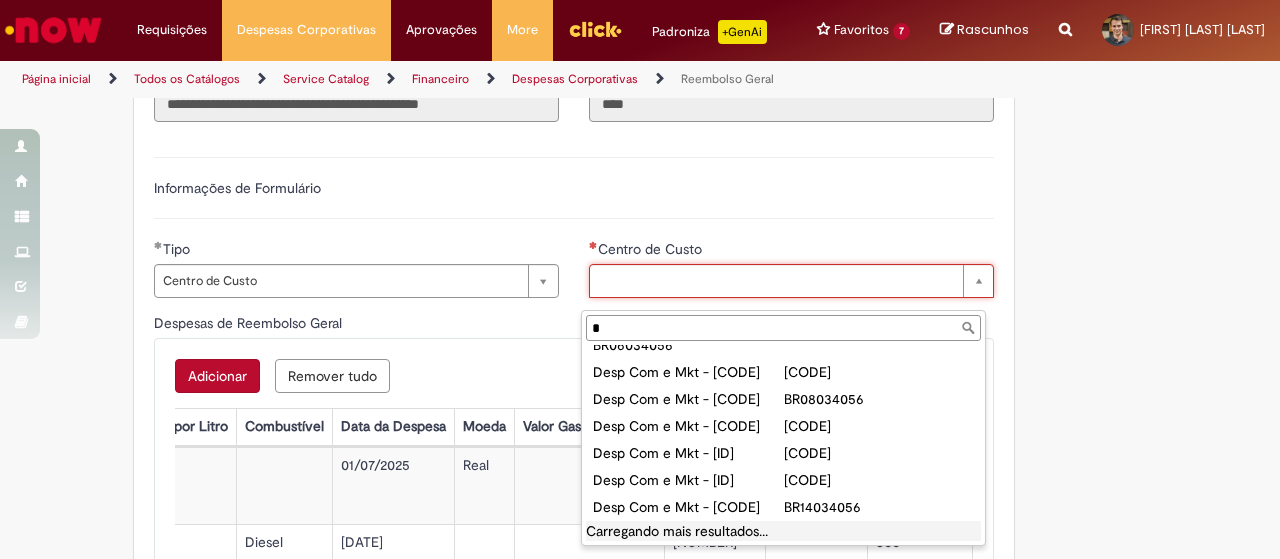 scroll, scrollTop: 0, scrollLeft: 0, axis: both 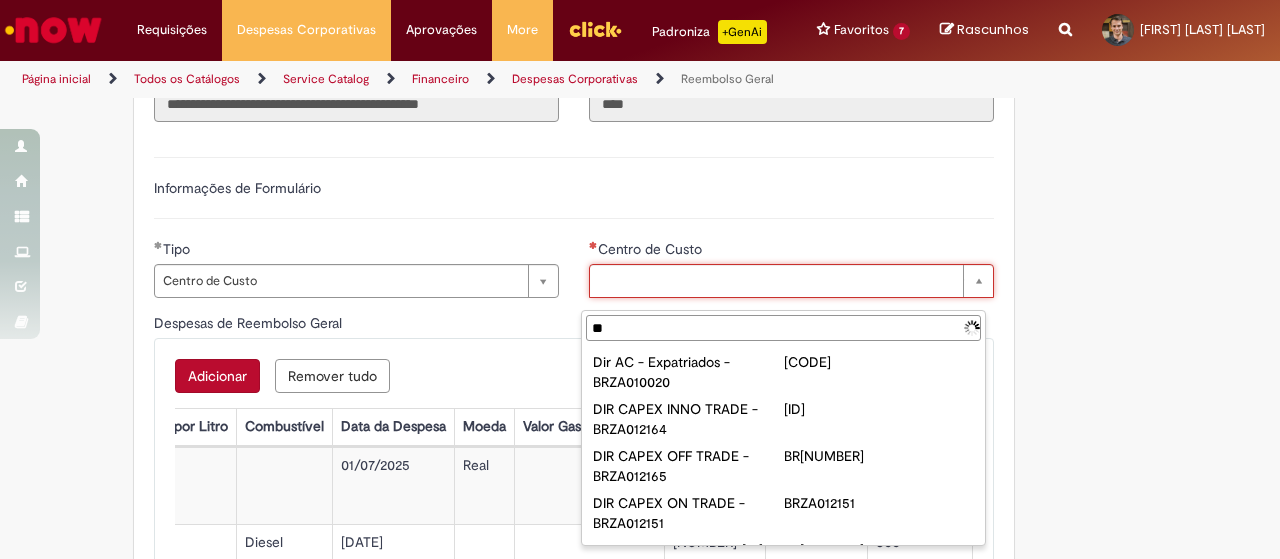 type on "*" 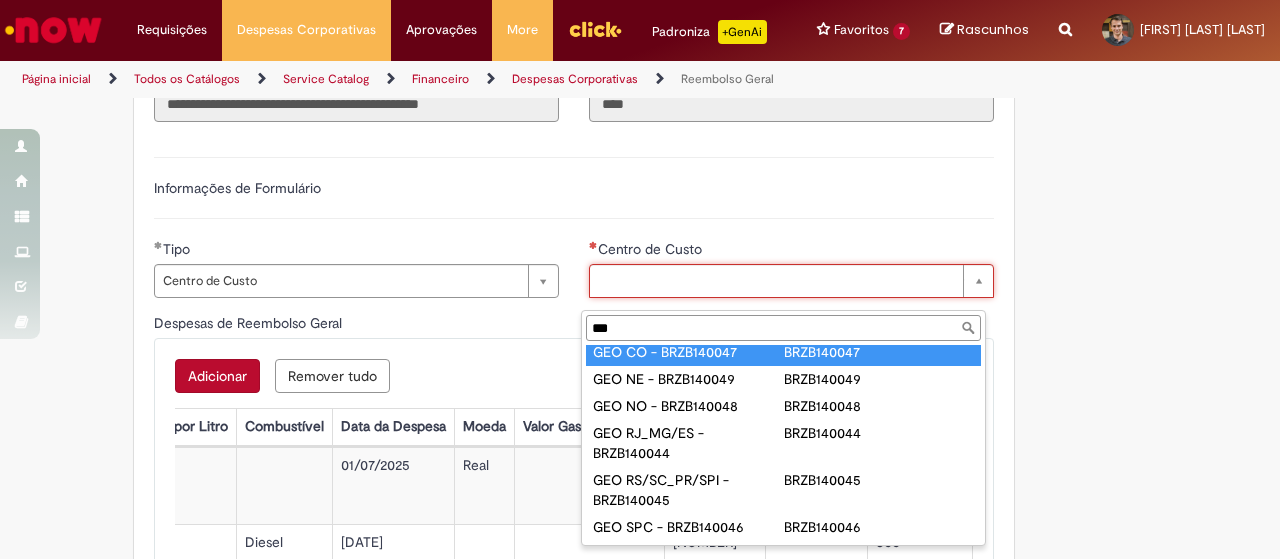 scroll, scrollTop: 0, scrollLeft: 0, axis: both 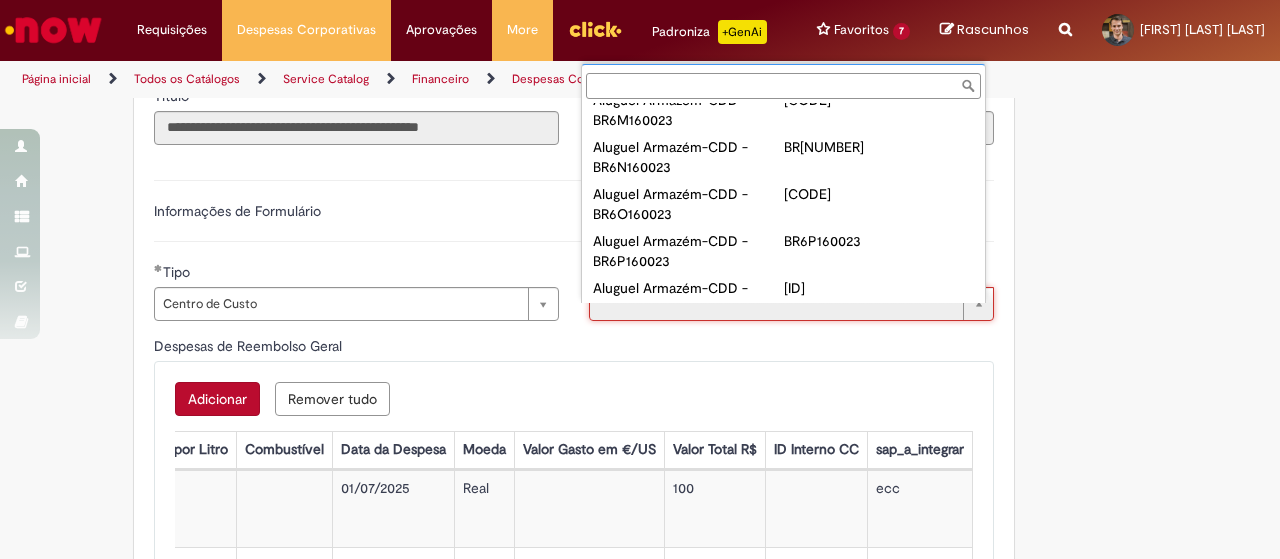 paste on "**********" 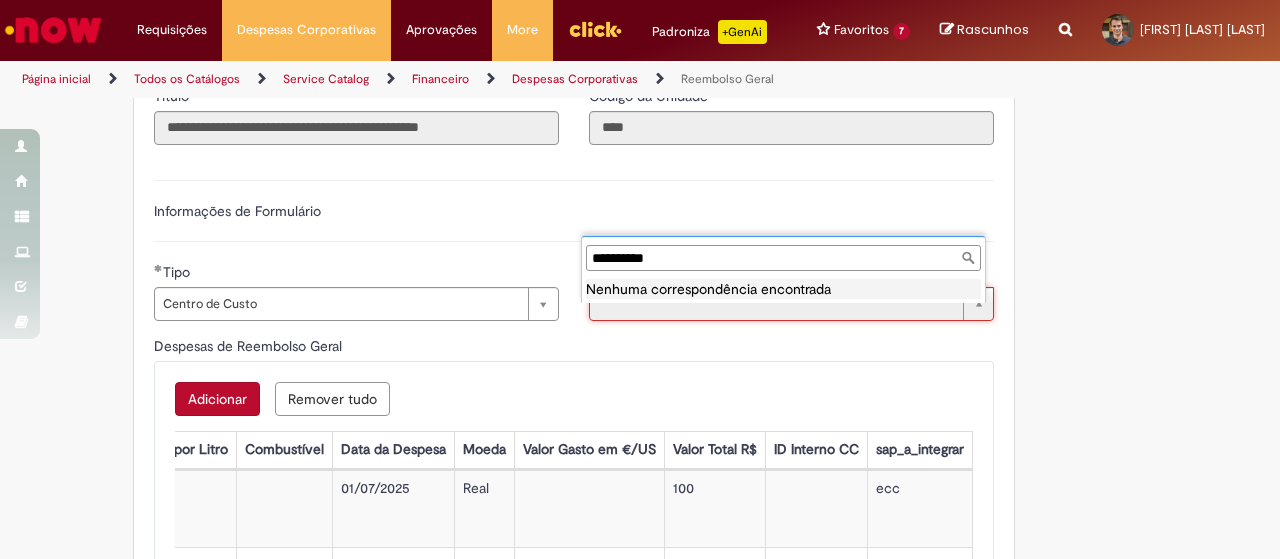 scroll, scrollTop: 0, scrollLeft: 0, axis: both 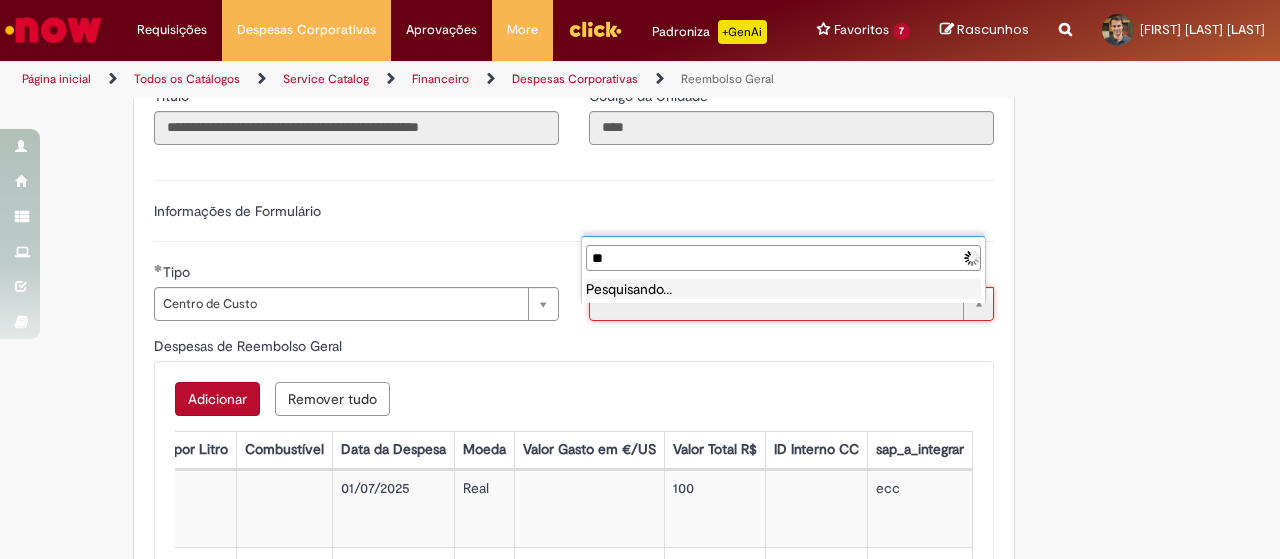type on "*" 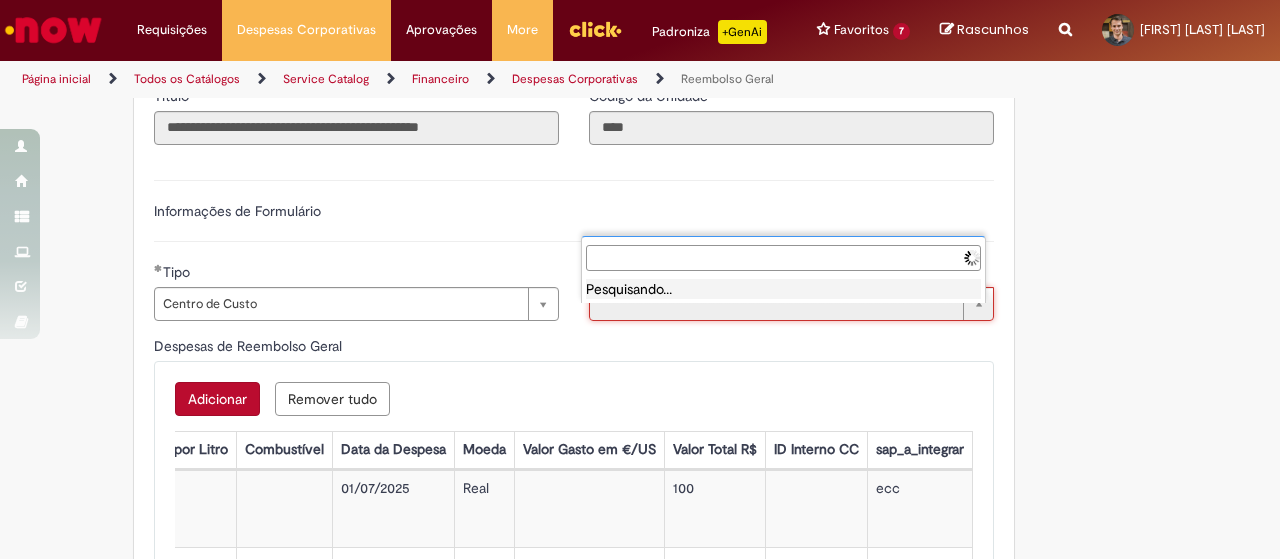paste on "**********" 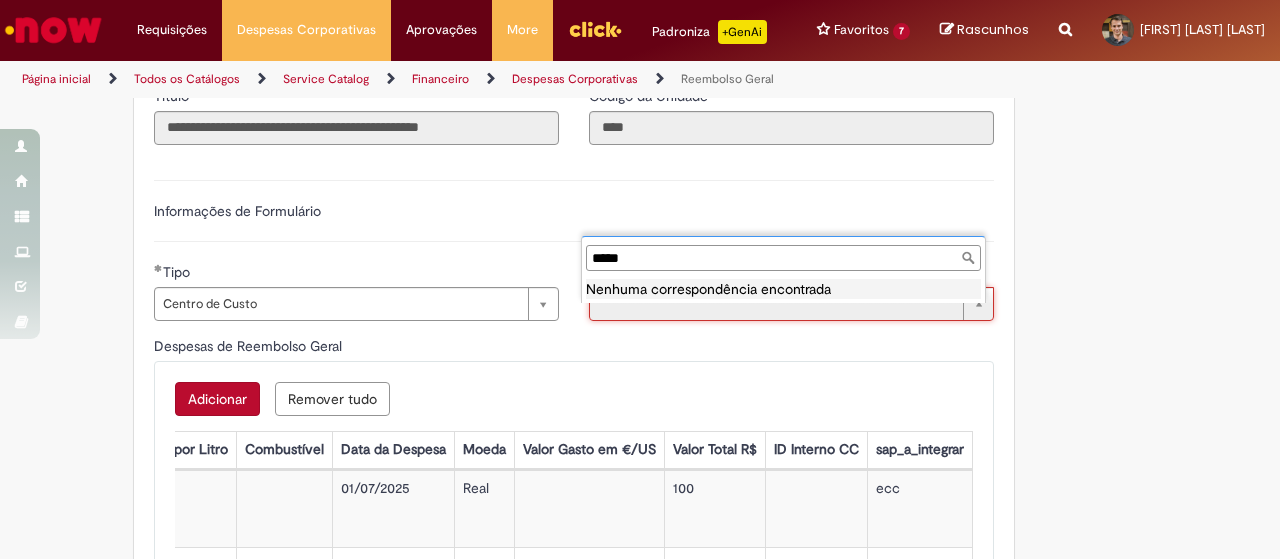 type on "****" 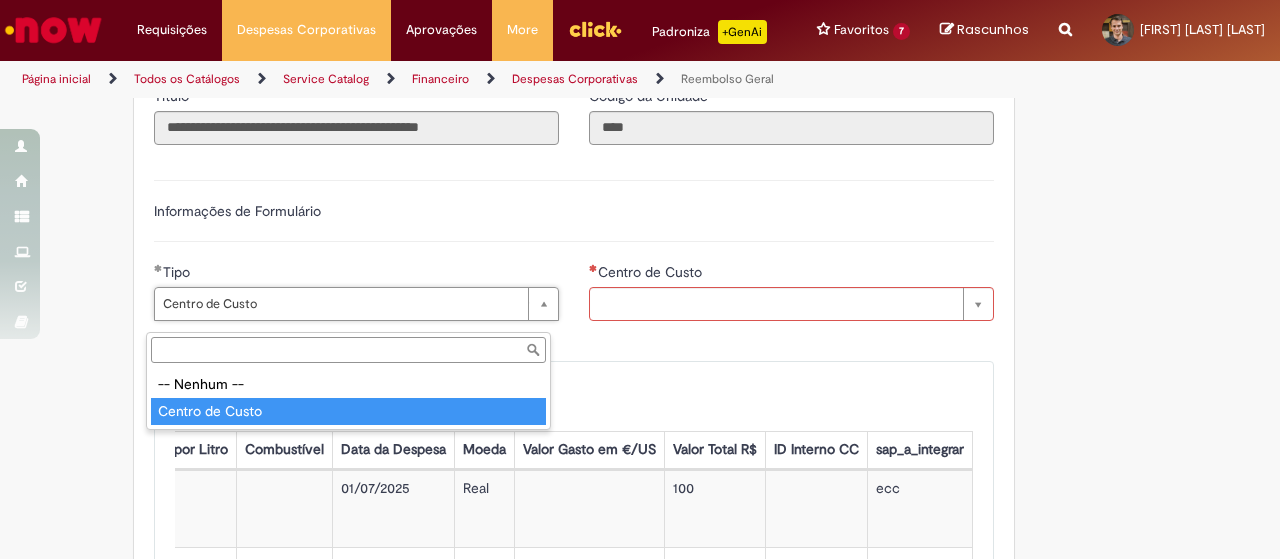 type on "**********" 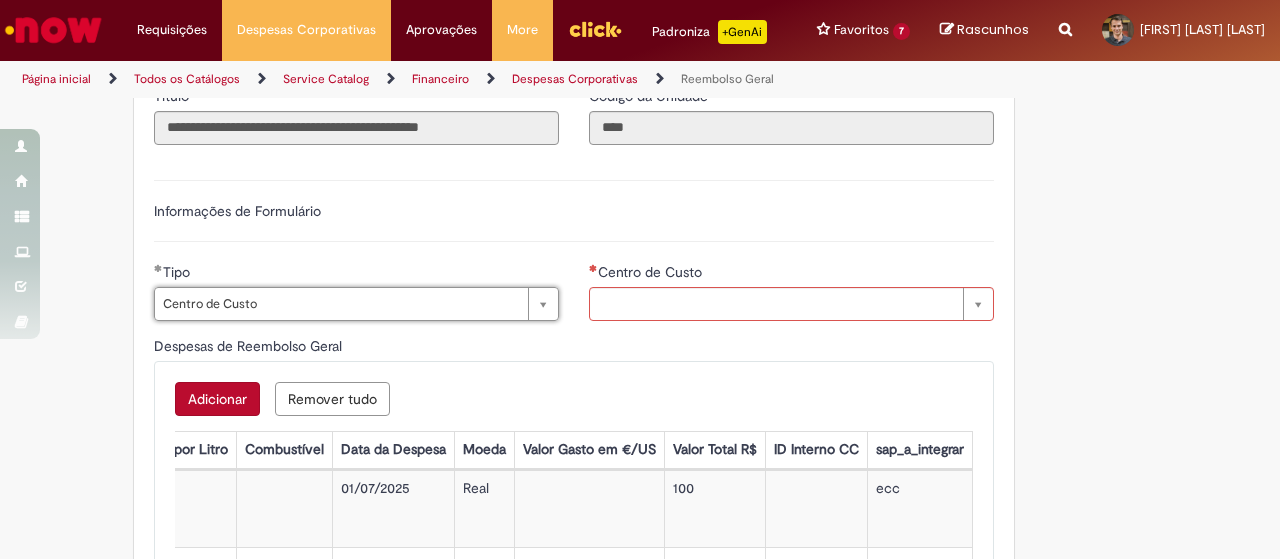 scroll, scrollTop: 0, scrollLeft: 102, axis: horizontal 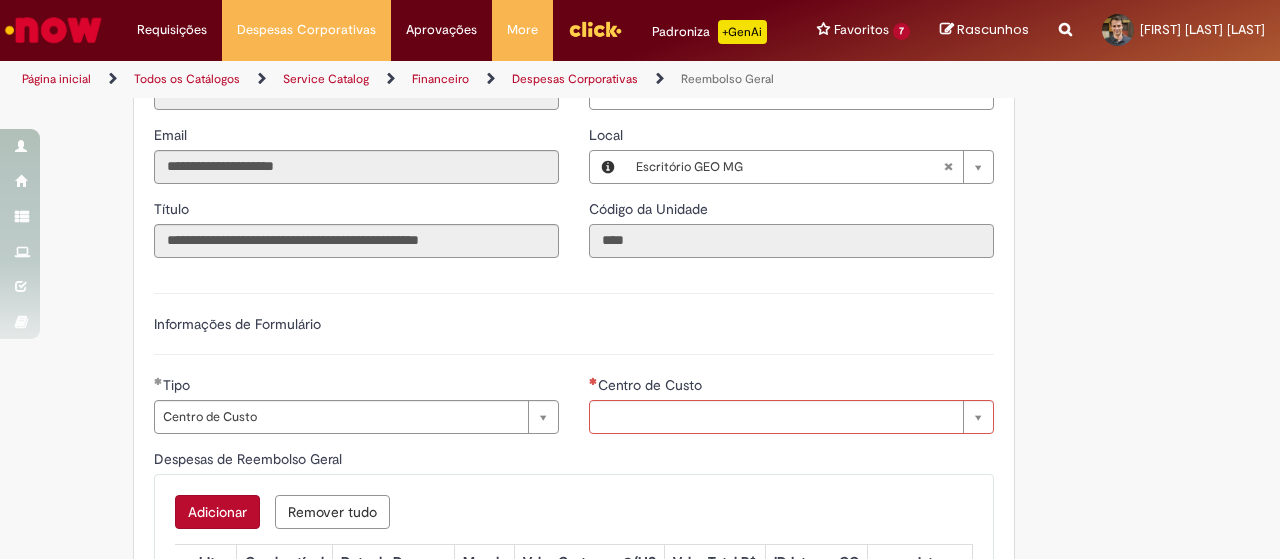 click on "****" at bounding box center (791, 241) 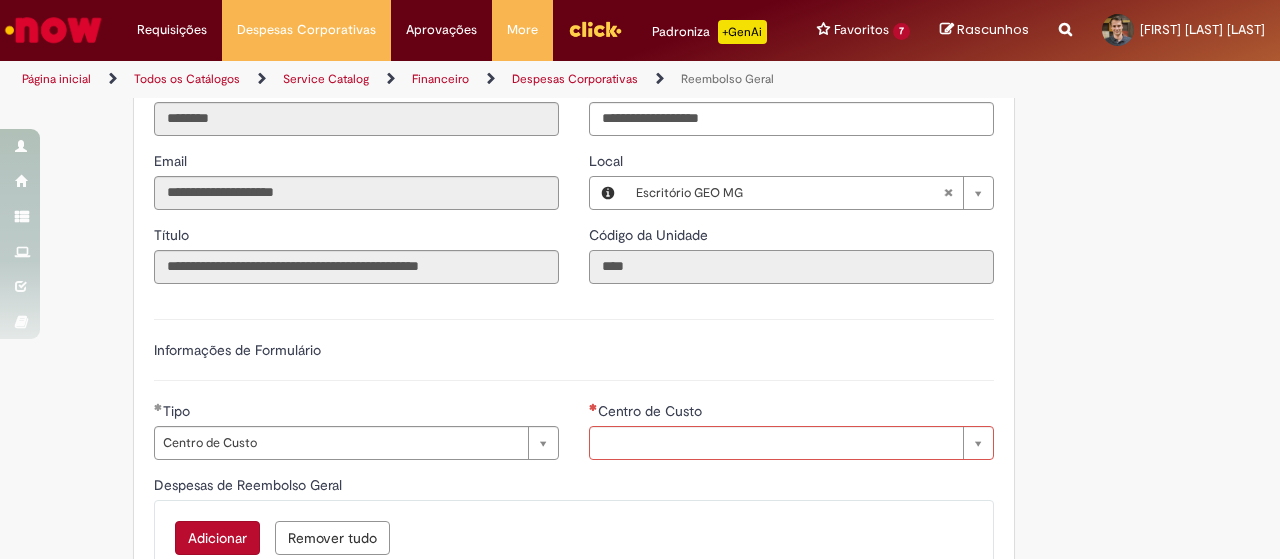 scroll, scrollTop: 468, scrollLeft: 0, axis: vertical 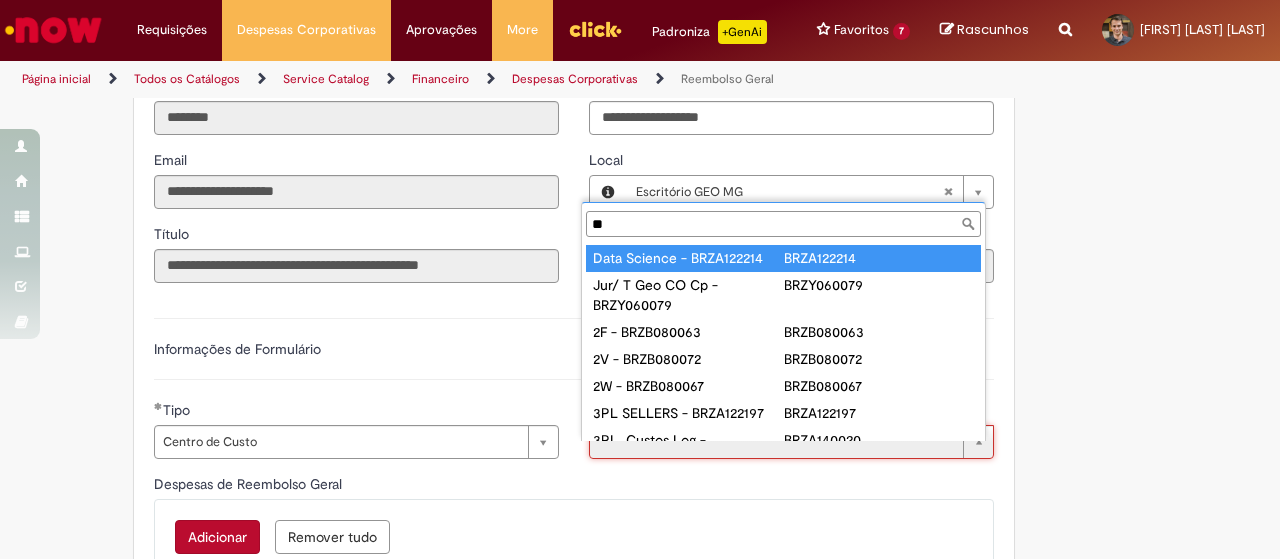 type on "*" 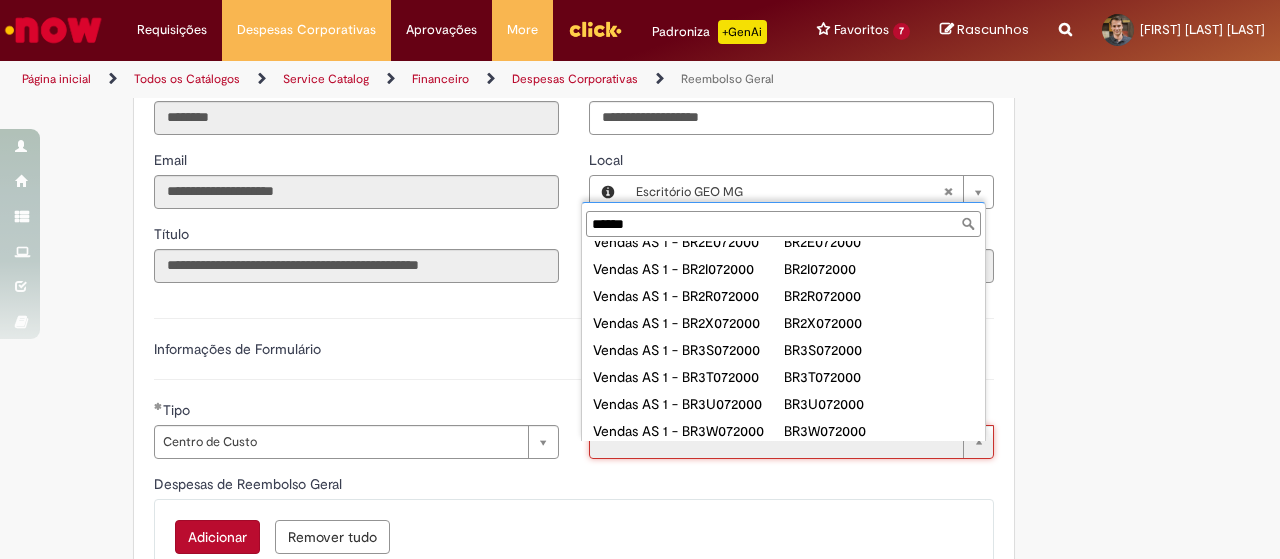 scroll, scrollTop: 569, scrollLeft: 0, axis: vertical 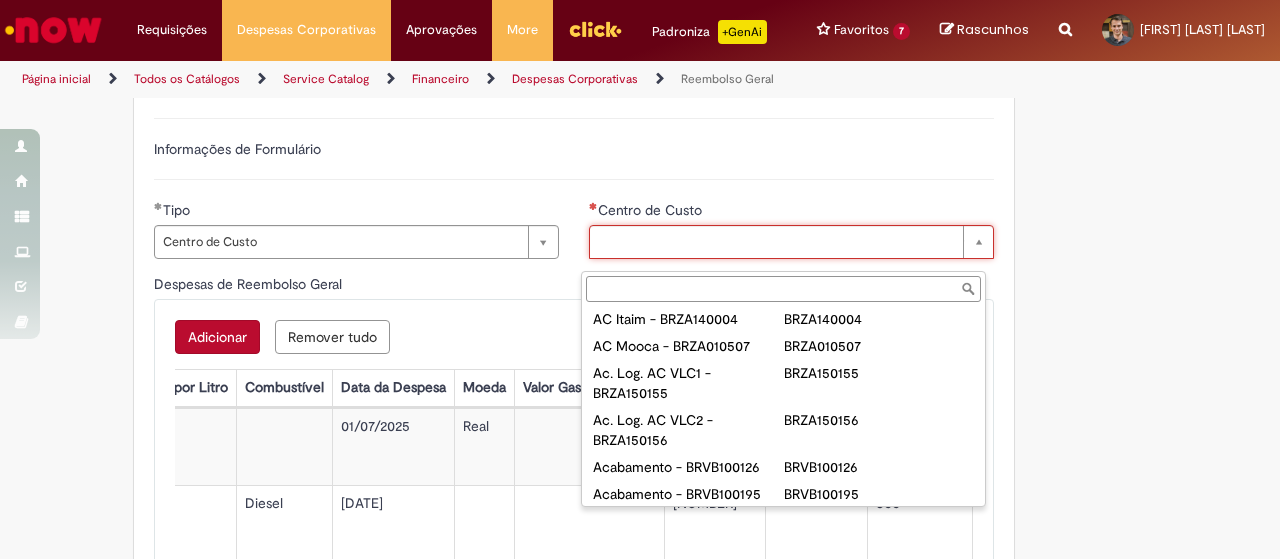 paste on "**********" 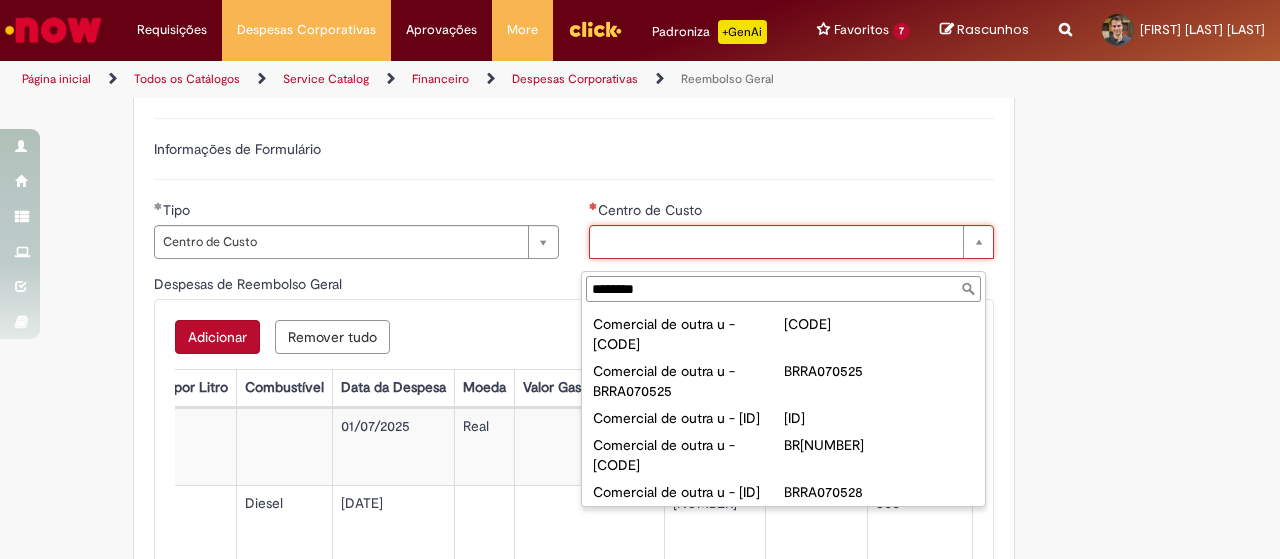 scroll, scrollTop: 10610, scrollLeft: 0, axis: vertical 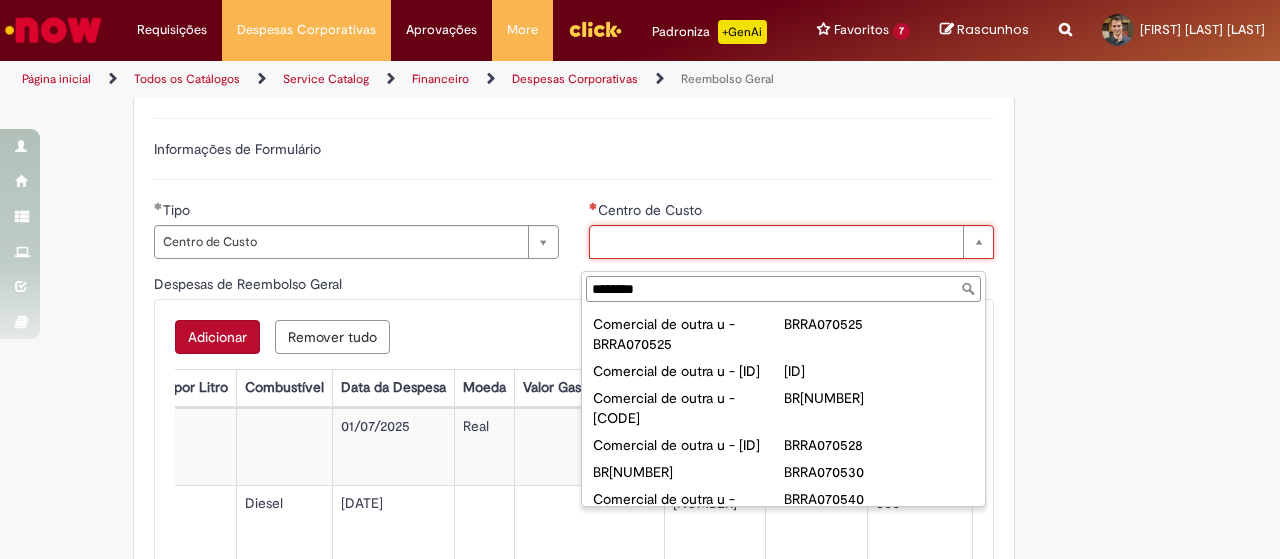 paste on "**" 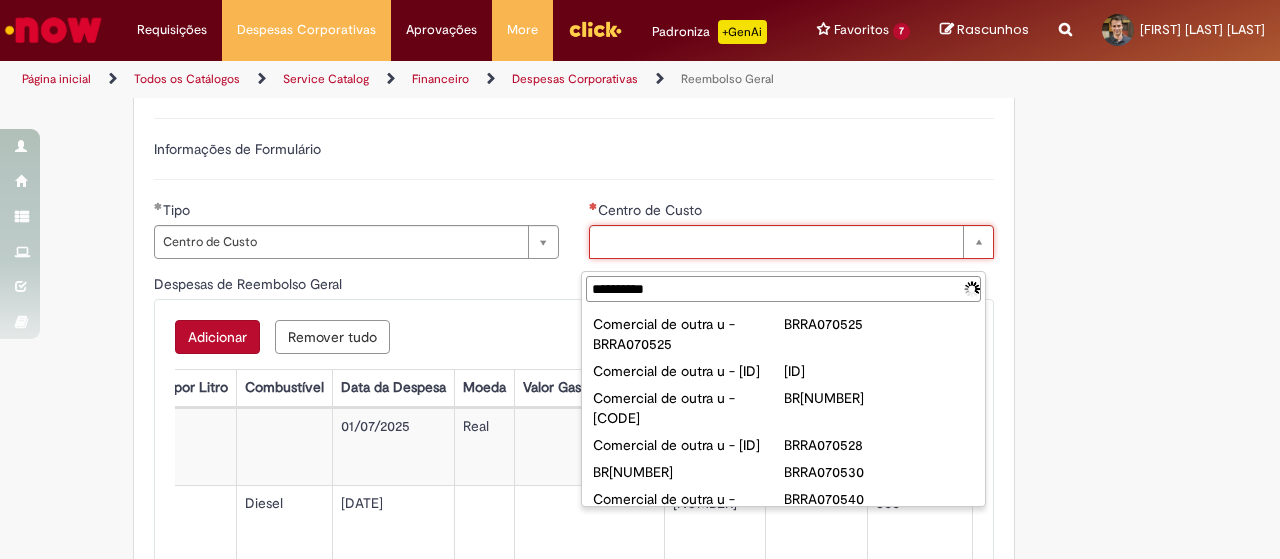 scroll, scrollTop: 0, scrollLeft: 0, axis: both 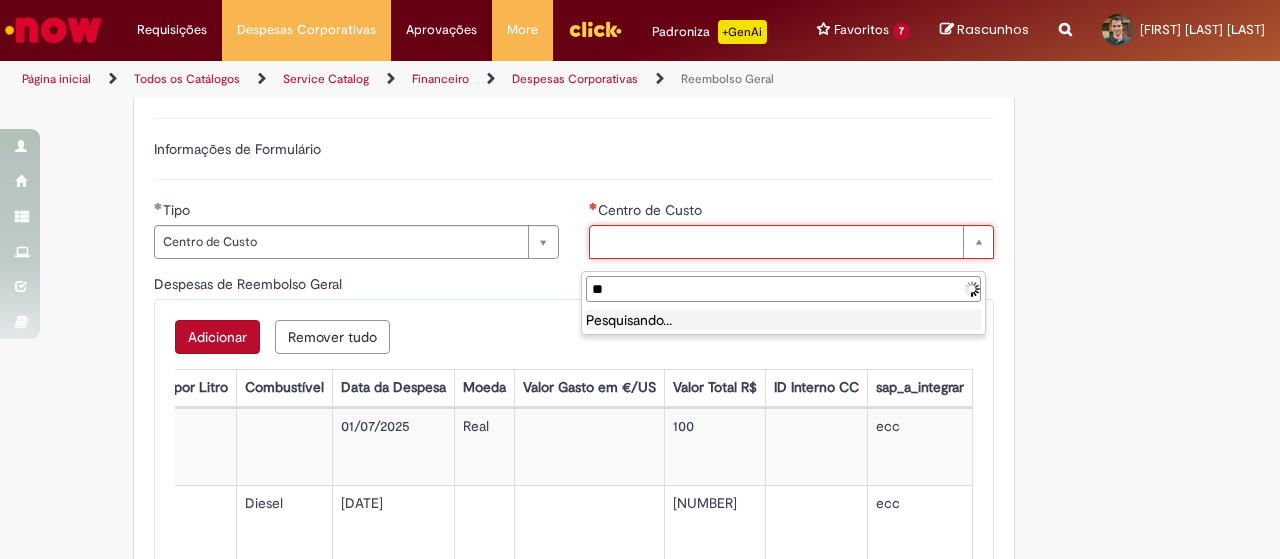 type on "*" 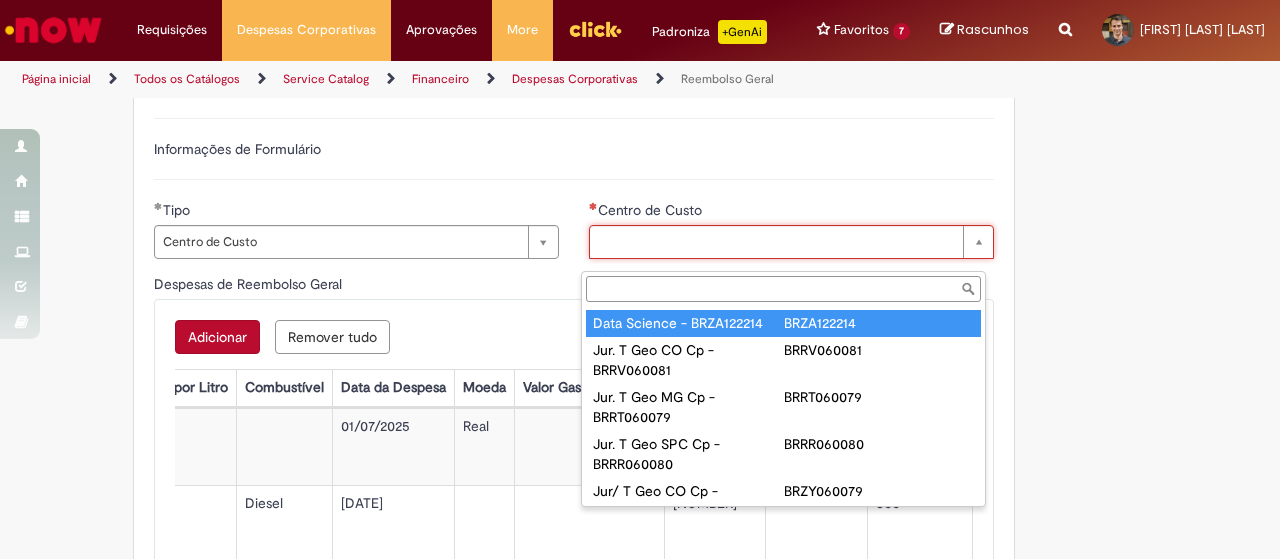 type on "*" 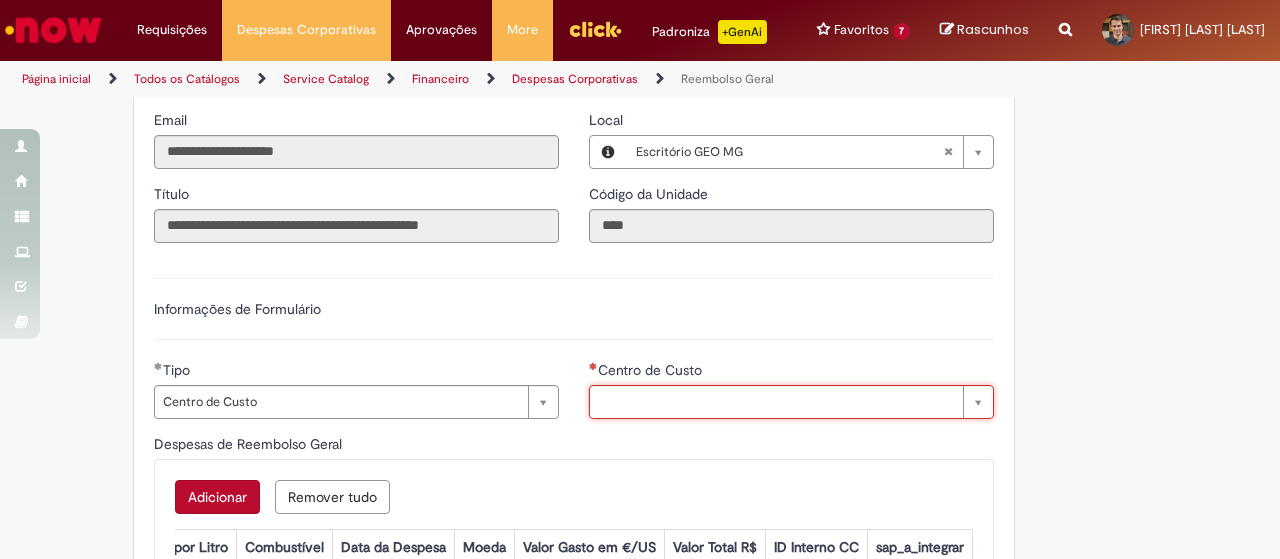 scroll, scrollTop: 508, scrollLeft: 0, axis: vertical 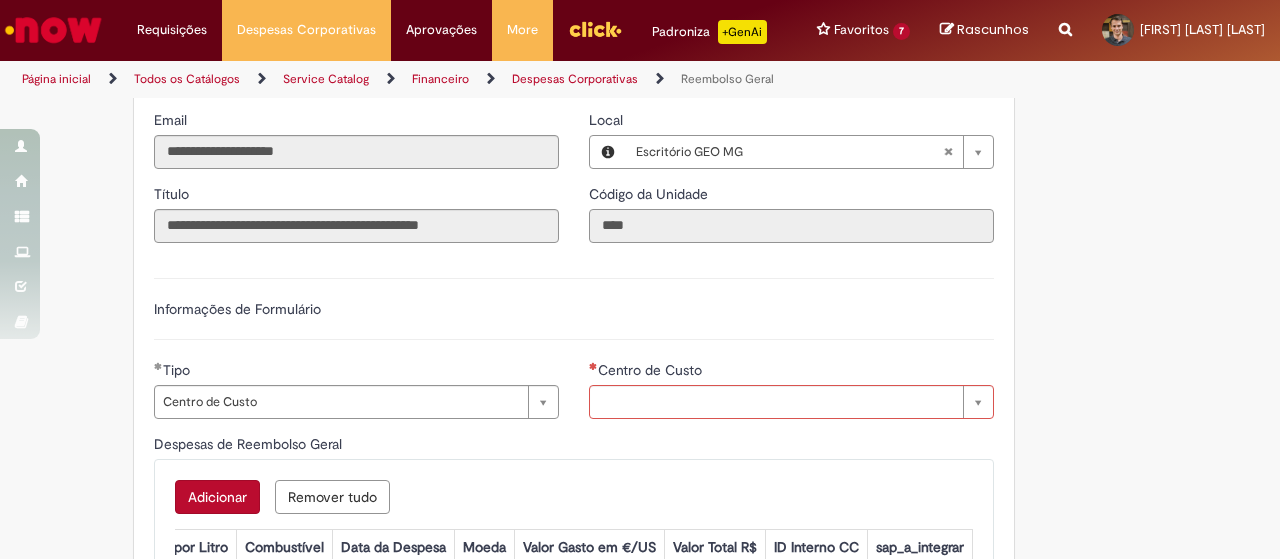 click on "****" at bounding box center [791, 226] 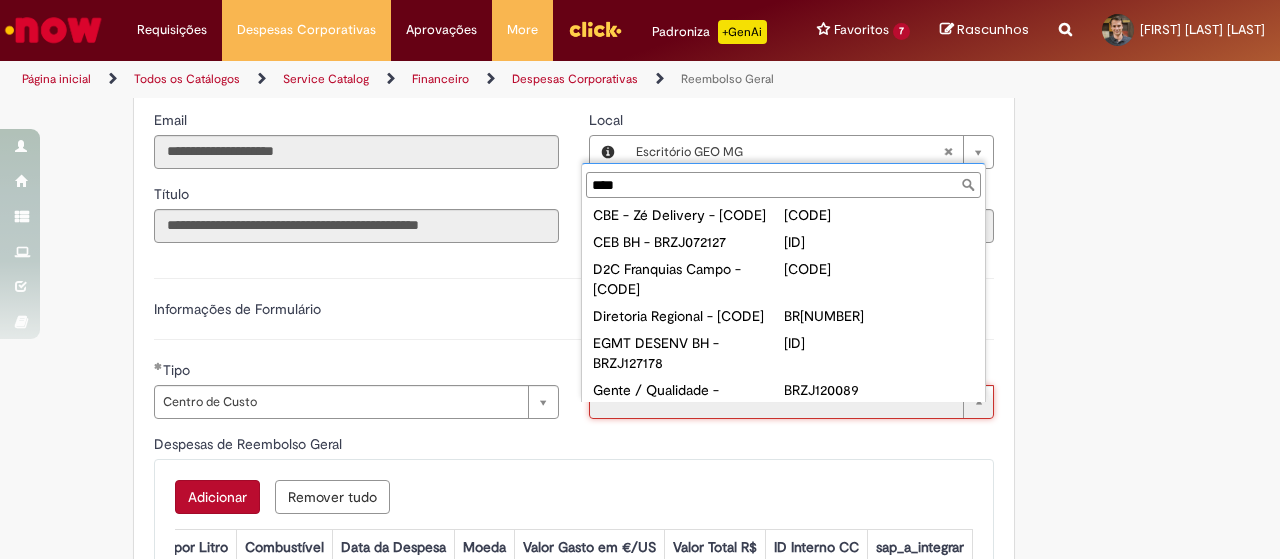 scroll, scrollTop: 0, scrollLeft: 0, axis: both 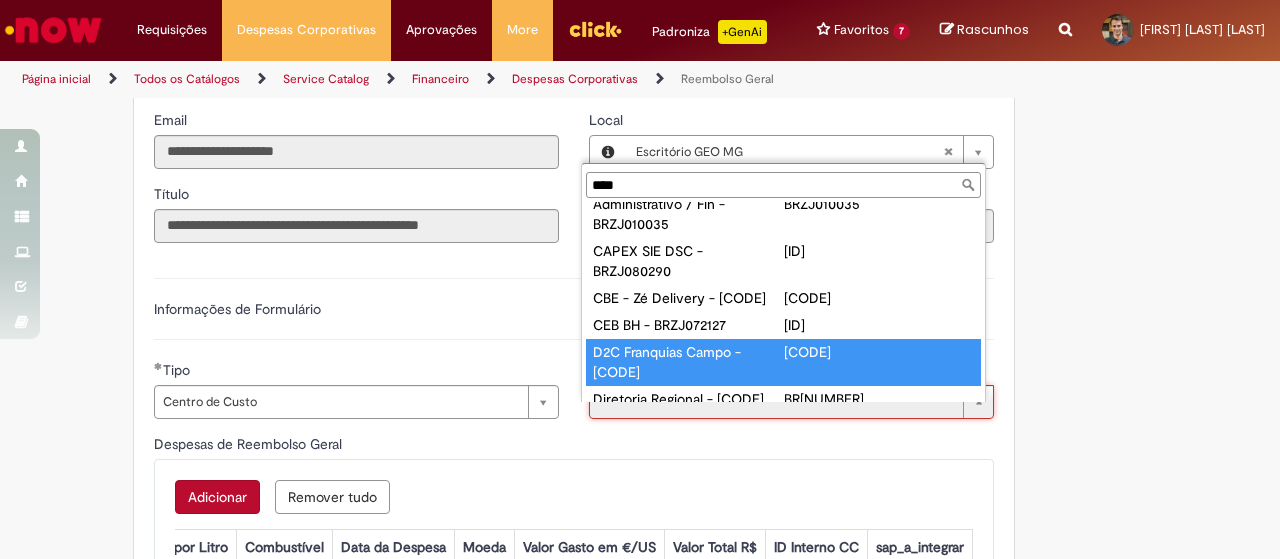 paste on "******" 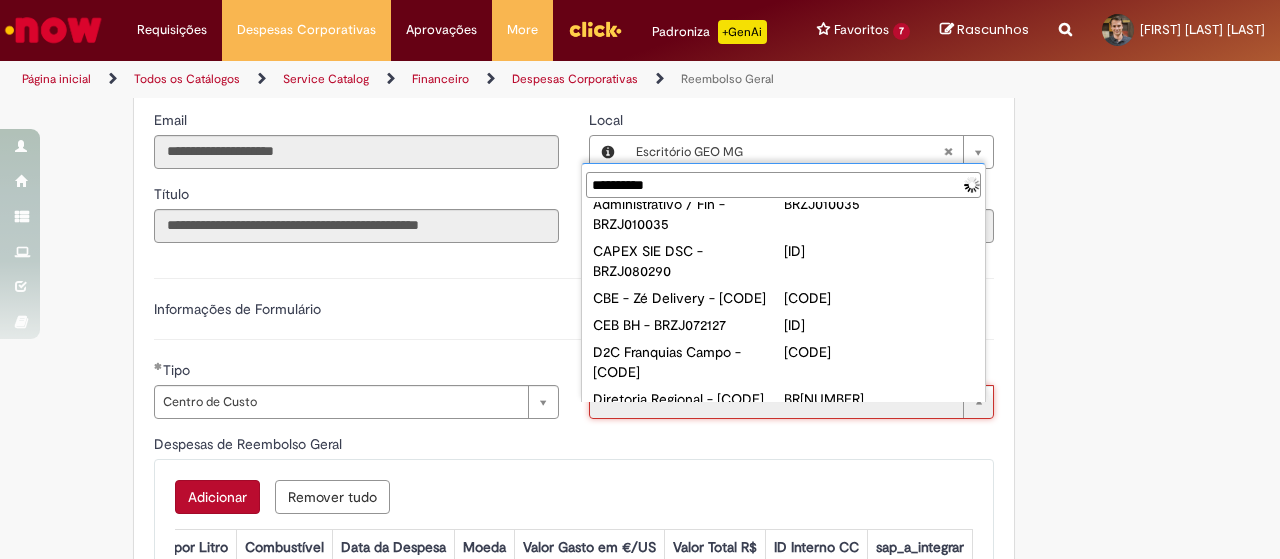 scroll, scrollTop: 0, scrollLeft: 0, axis: both 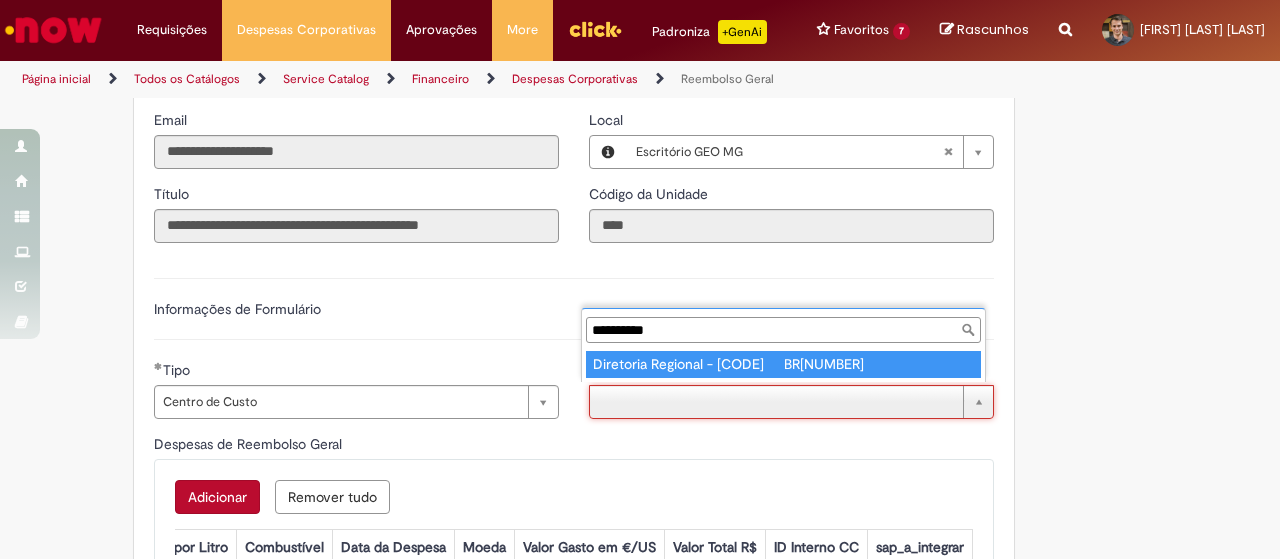 type on "**********" 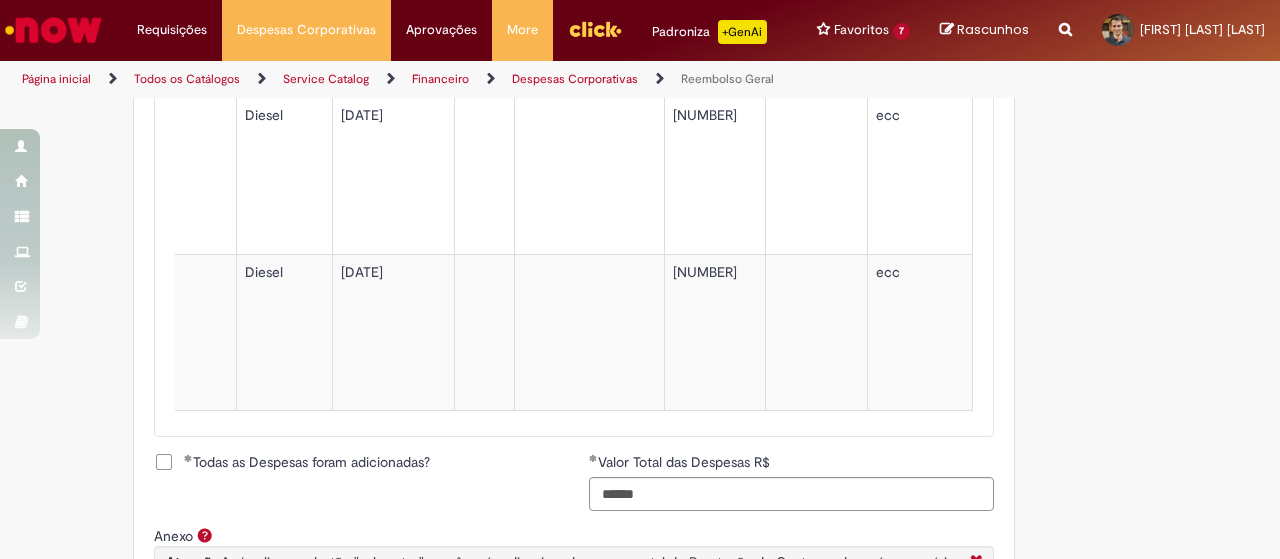 scroll, scrollTop: 1300, scrollLeft: 0, axis: vertical 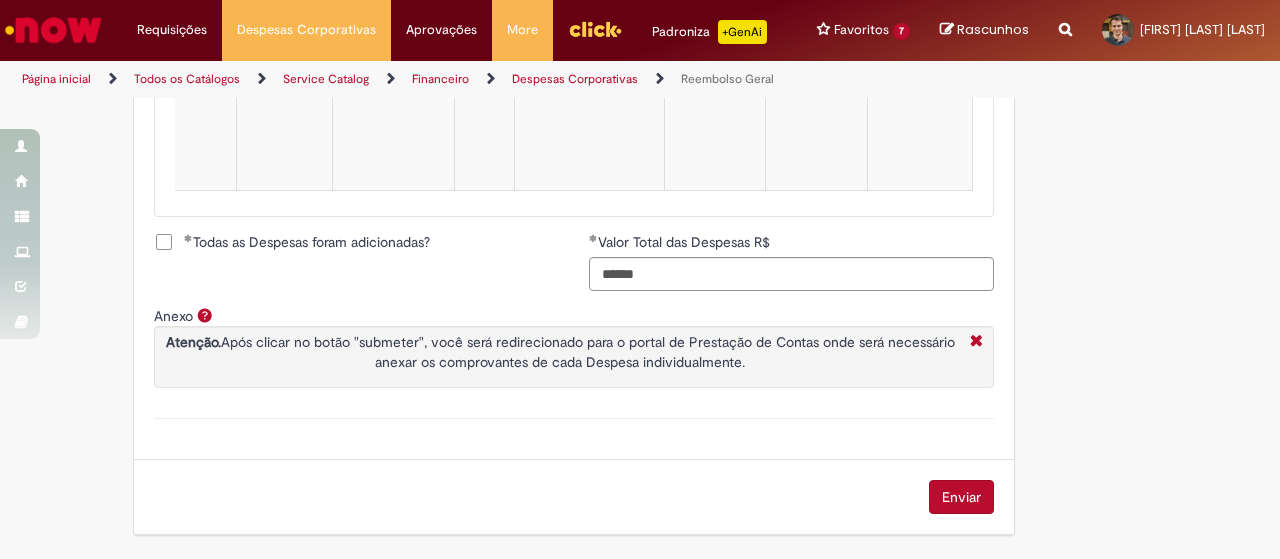 click on "Enviar" at bounding box center (574, 497) 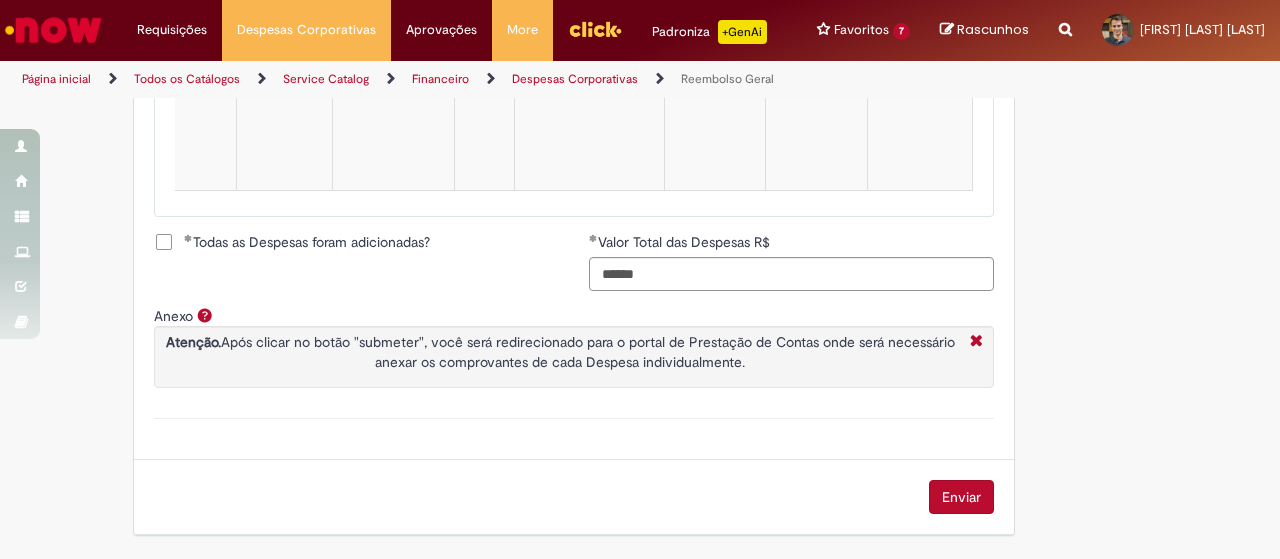 click on "Enviar" at bounding box center (961, 497) 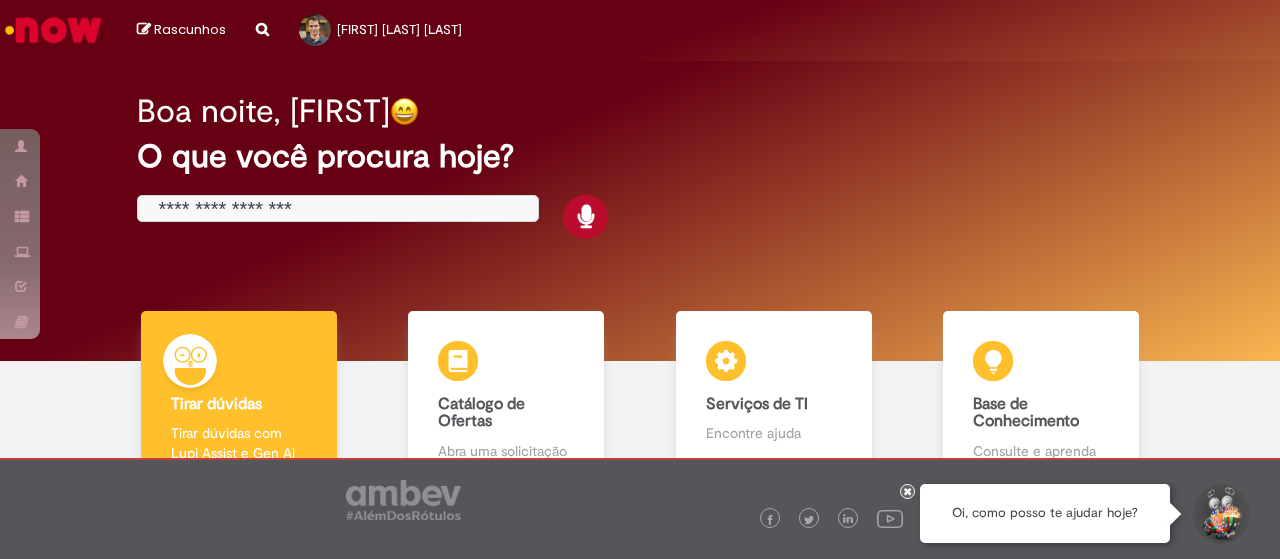 scroll, scrollTop: 0, scrollLeft: 0, axis: both 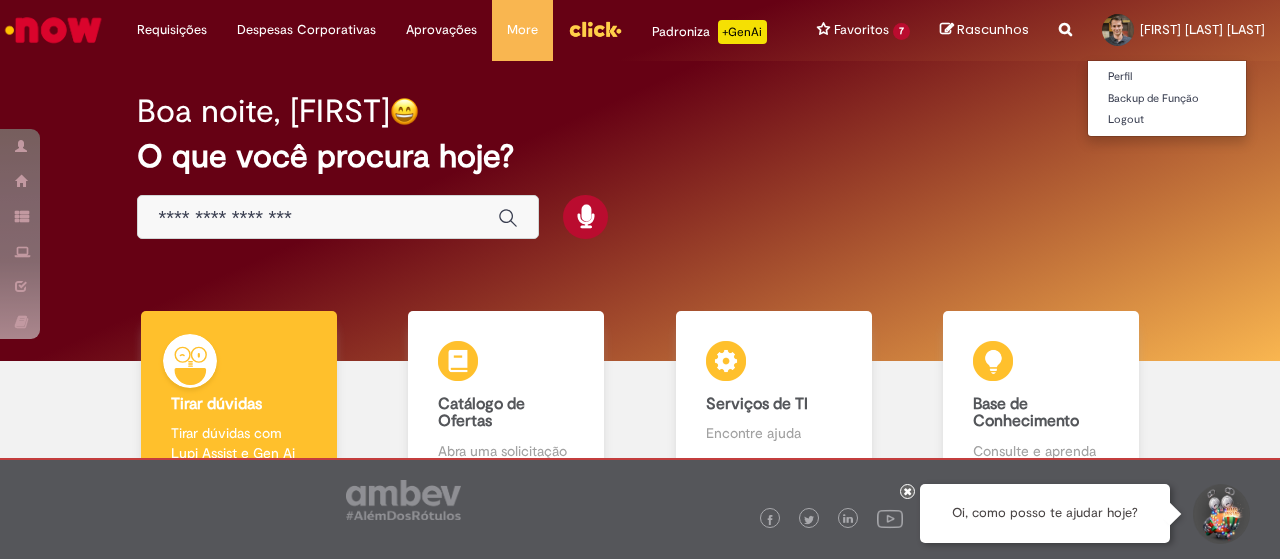 click on "[FIRST] [LAST] [LAST]" at bounding box center (1202, 29) 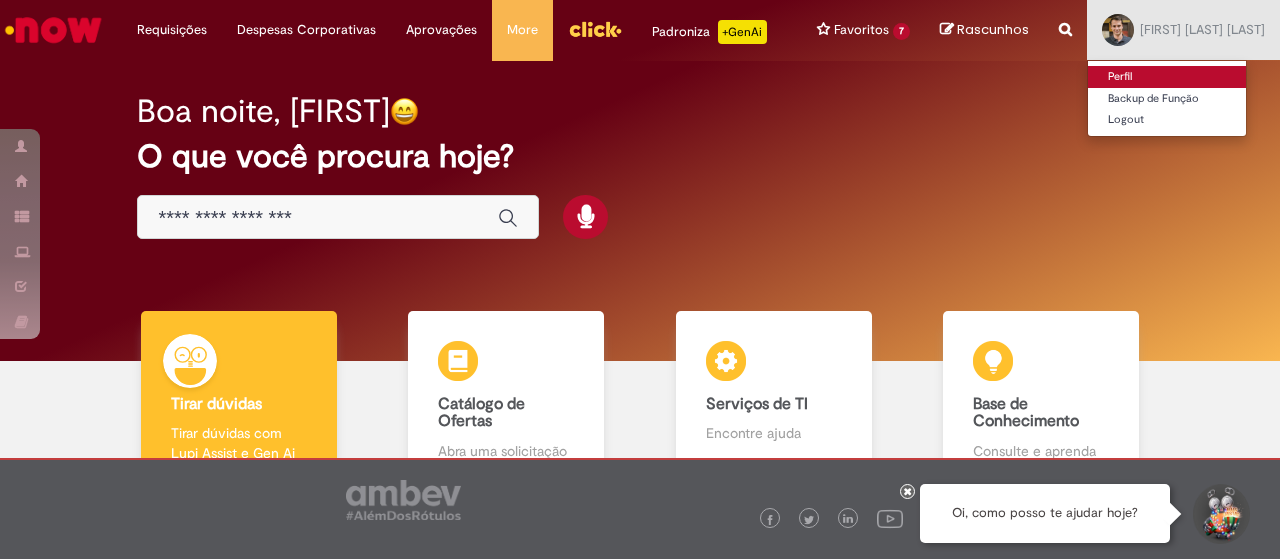 click on "Perfil" at bounding box center [1167, 77] 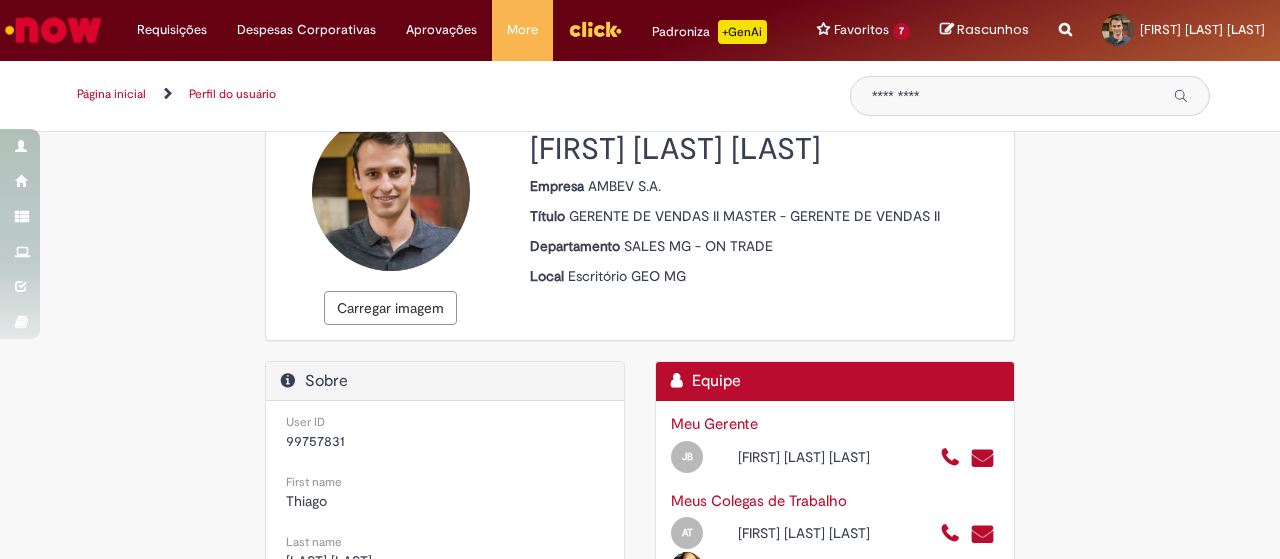 scroll, scrollTop: 0, scrollLeft: 0, axis: both 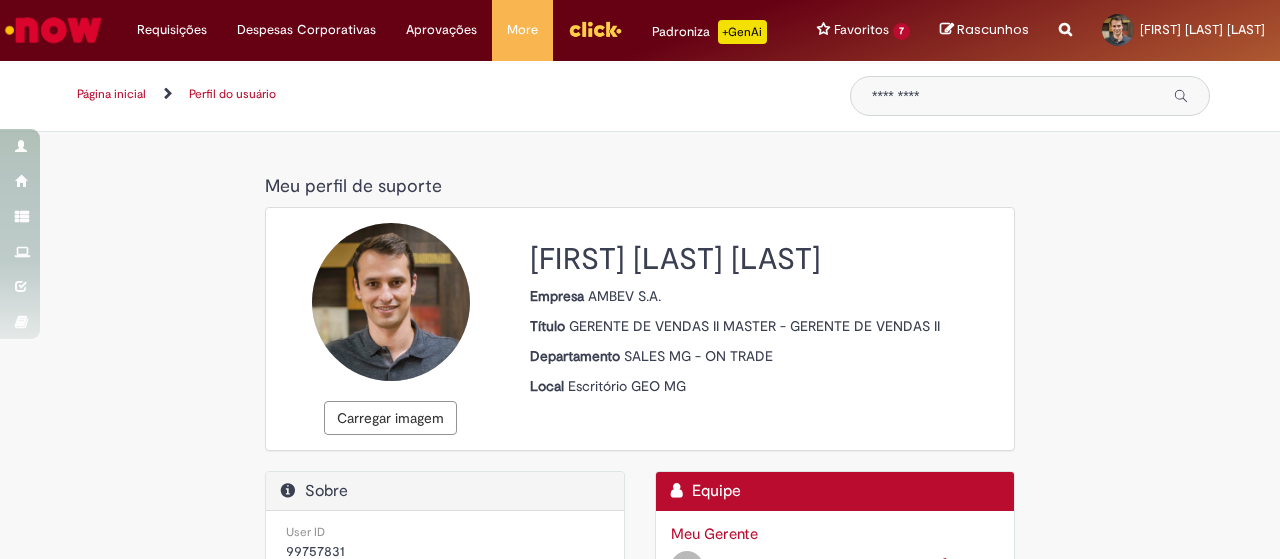 click on "GERENTE DE VENDAS II MASTER - GERENTE DE VENDAS II" at bounding box center [754, 326] 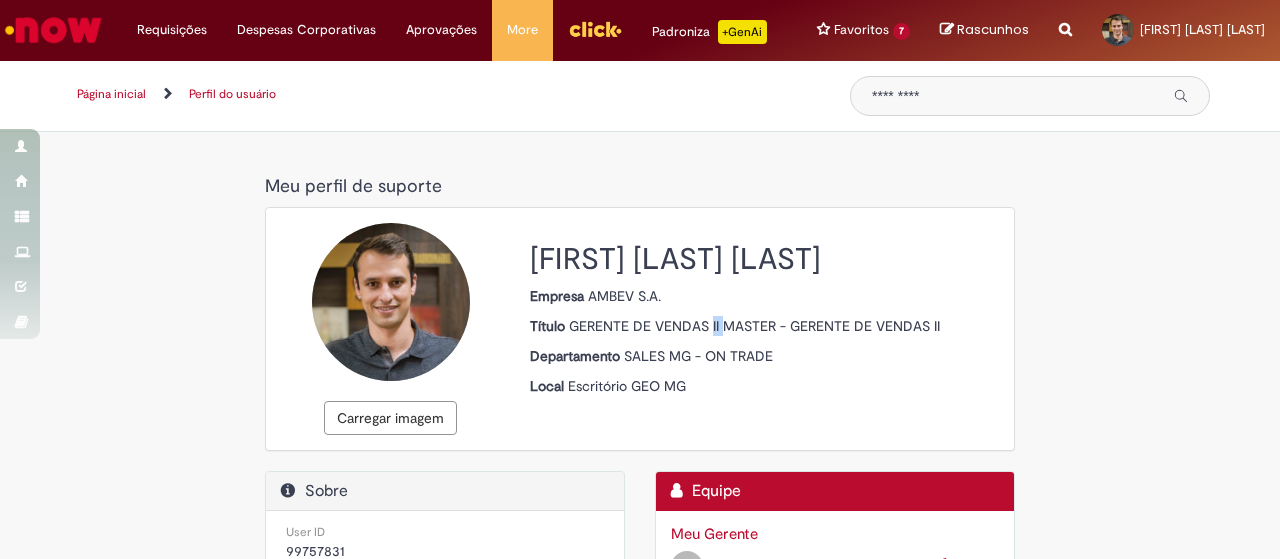 click on "GERENTE DE VENDAS II MASTER - GERENTE DE VENDAS II" at bounding box center [754, 326] 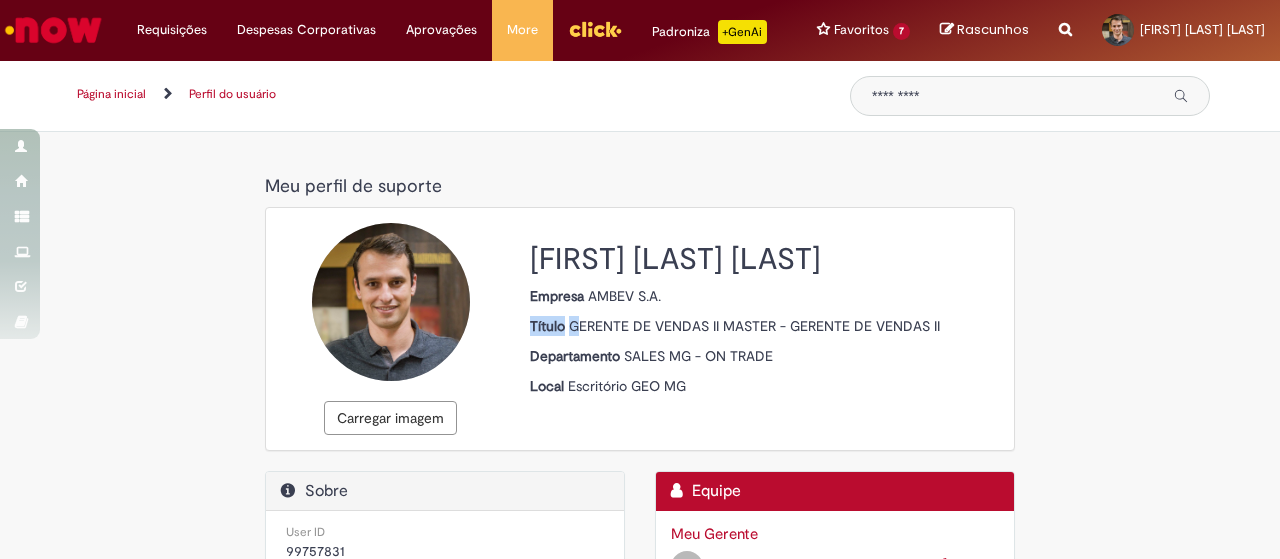 click on "GERENTE DE VENDAS II MASTER - GERENTE DE VENDAS II" at bounding box center [754, 326] 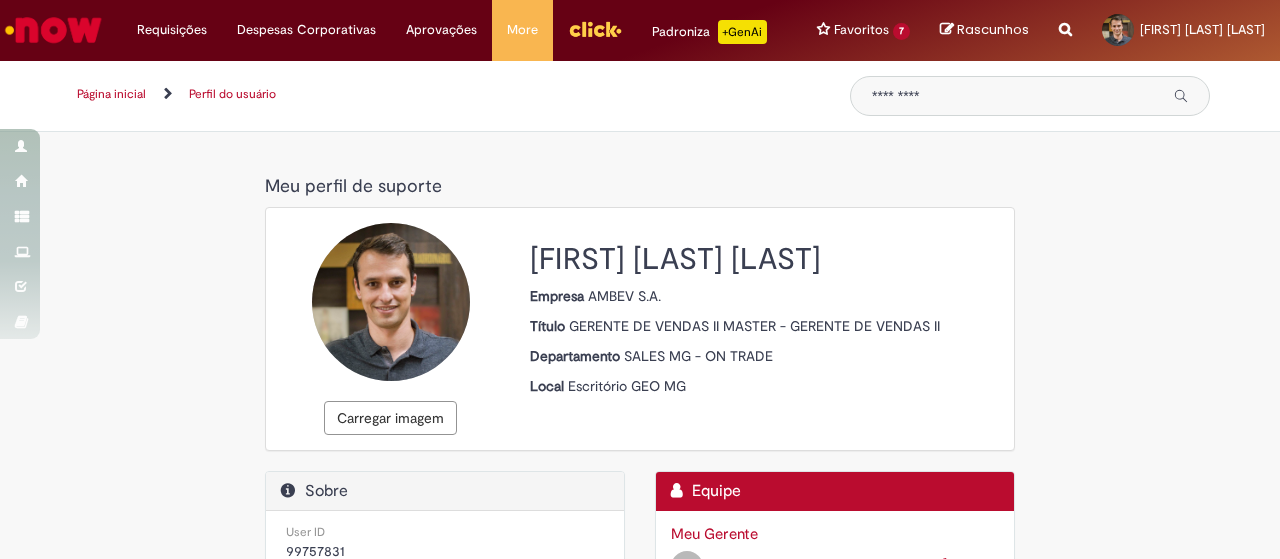 click on "Perfil do usuário
Meu perfil de suporte
Meu perfil de suporte
Carregar imagem
Thiago Goncalves Guimaraes
Empresa AMBEV S.A.
Título GERENTE DE VENDAS II MASTER - GERENTE DE VENDAS II
Departamento SALES MG - ON TRADE
Local Escritório GEO MG
Sobre
User ID 99757831
First name Thiago
Last name Goncalves Guimaraes
Email 99757831@ambev.com.br
Mobile phone +55 (31) 993733336
Language Brazilian Portuguese" at bounding box center [640, 345] 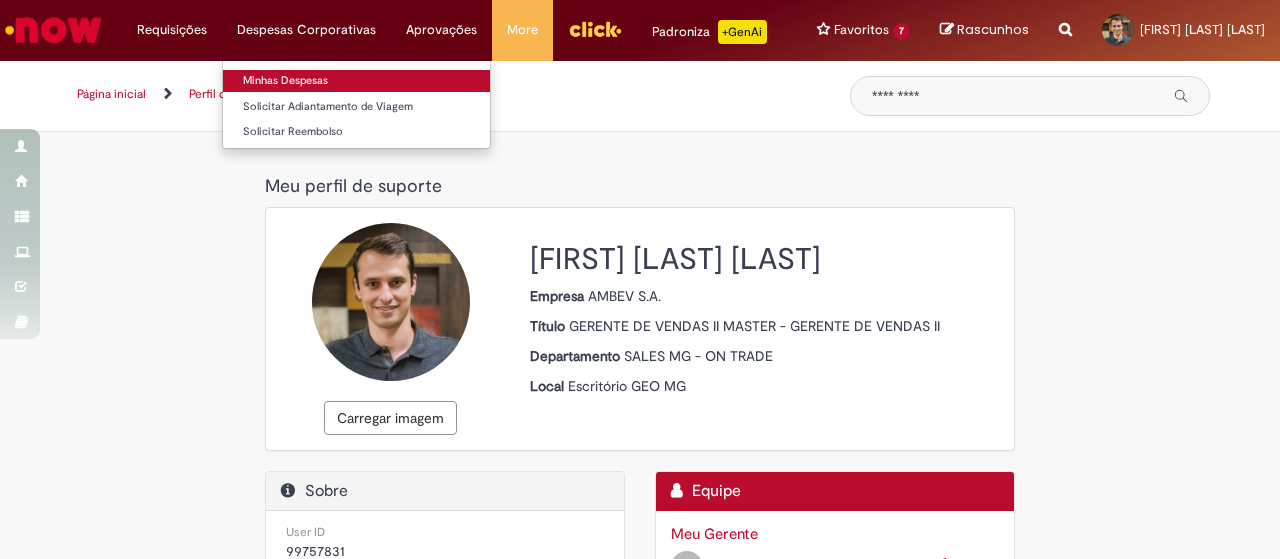 click on "Minhas Despesas" at bounding box center [356, 81] 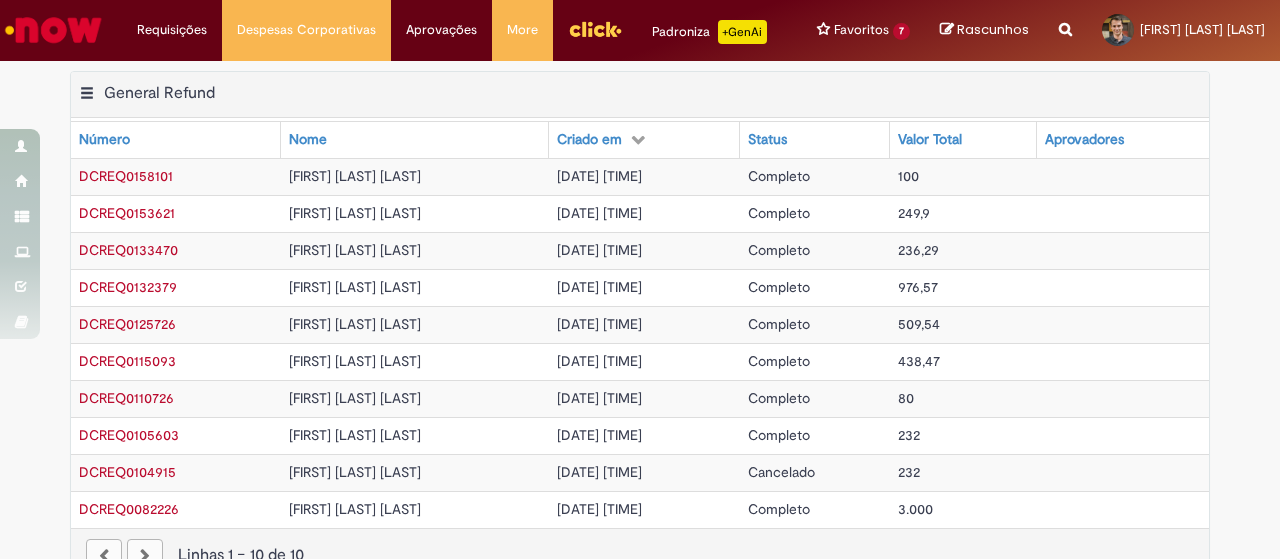 click on "[FIRST] [LAST] [LAST]" at bounding box center [355, 287] 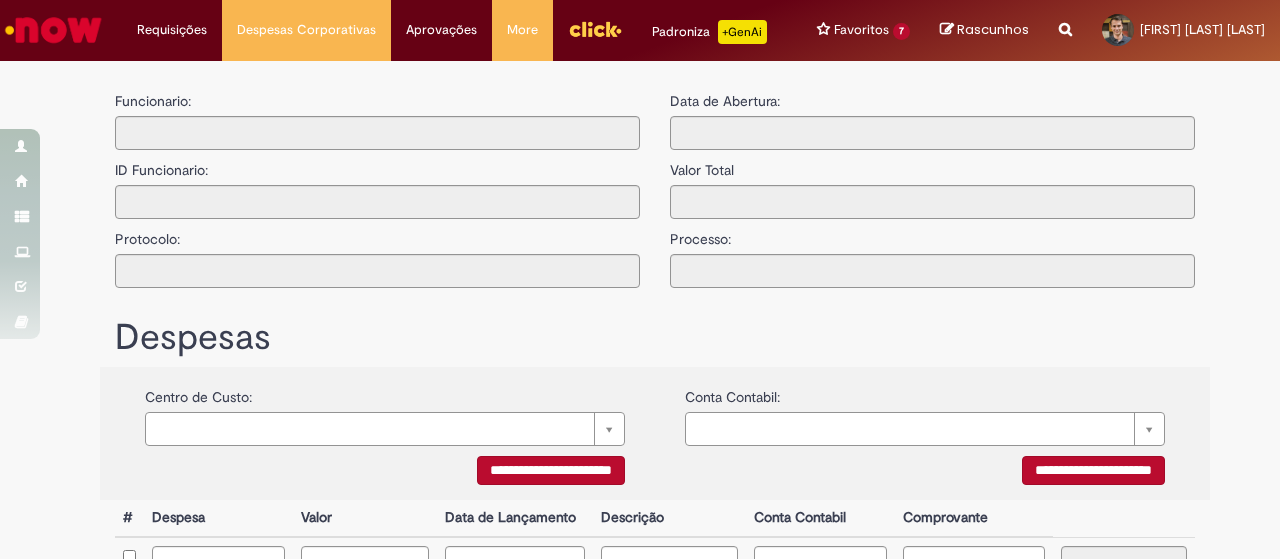 type on "**********" 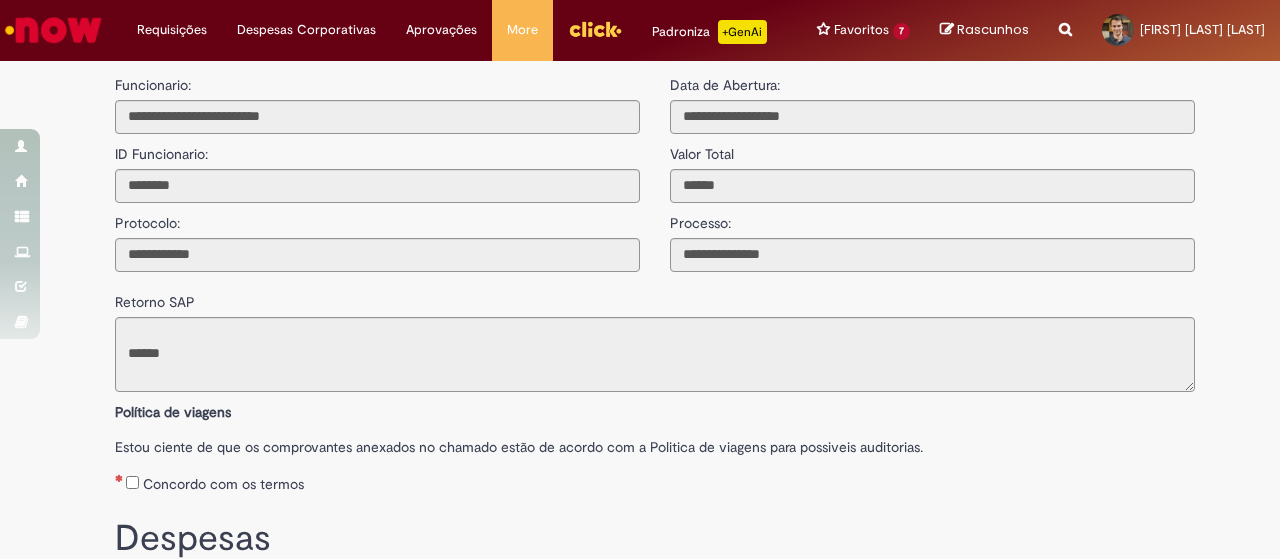 scroll, scrollTop: 0, scrollLeft: 0, axis: both 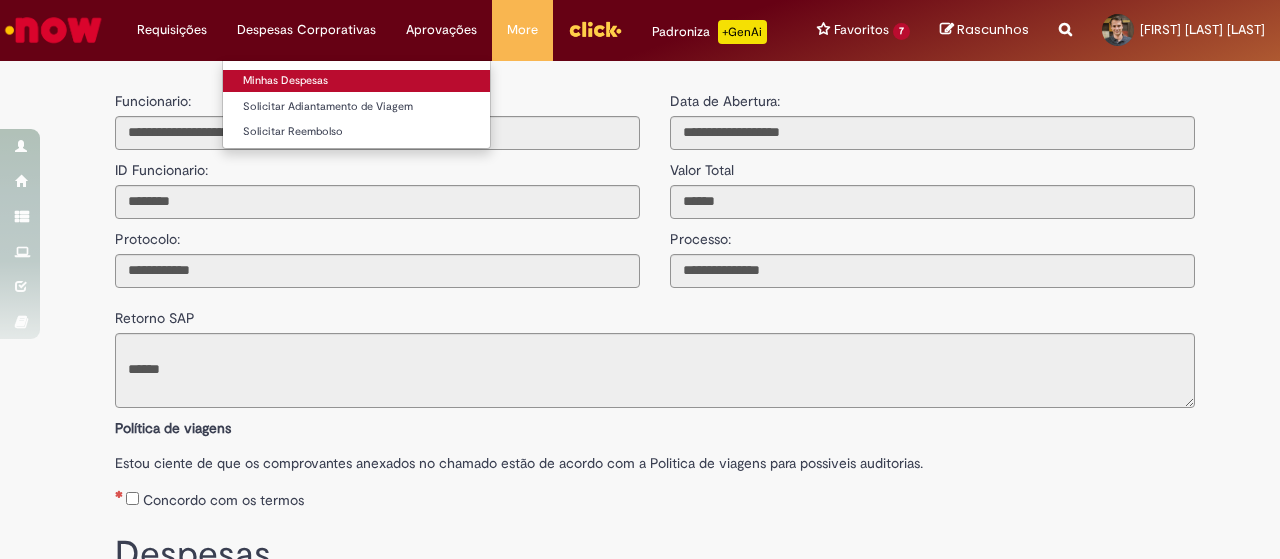 click on "Minhas Despesas" at bounding box center (356, 81) 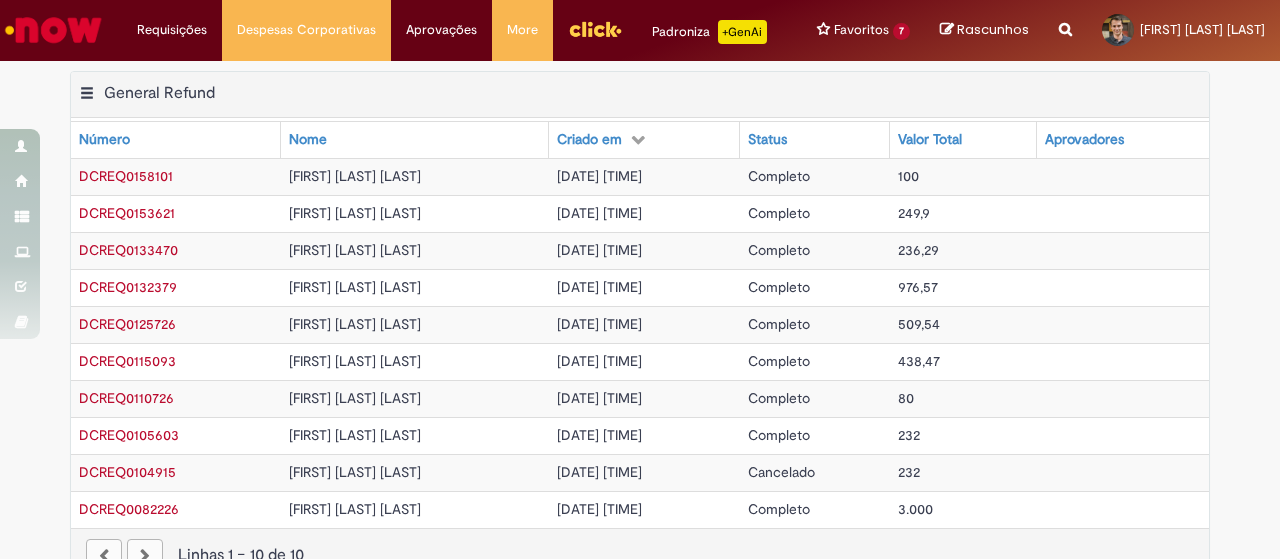 click on "[DATE] [TIME]" at bounding box center (644, 361) 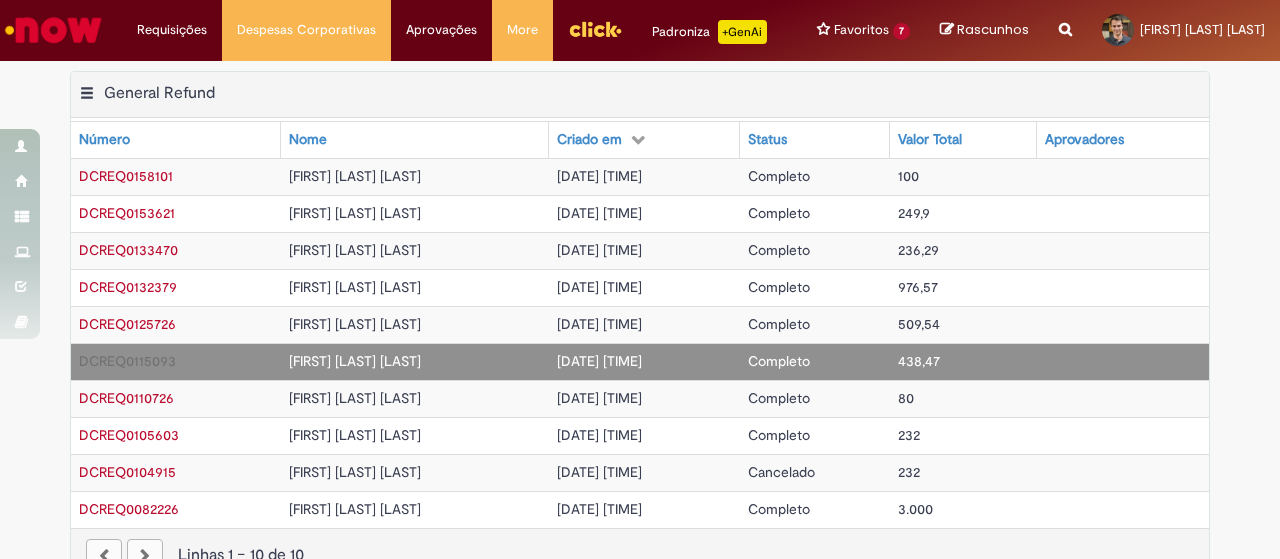 click on "[DATE] [TIME]" at bounding box center (644, 361) 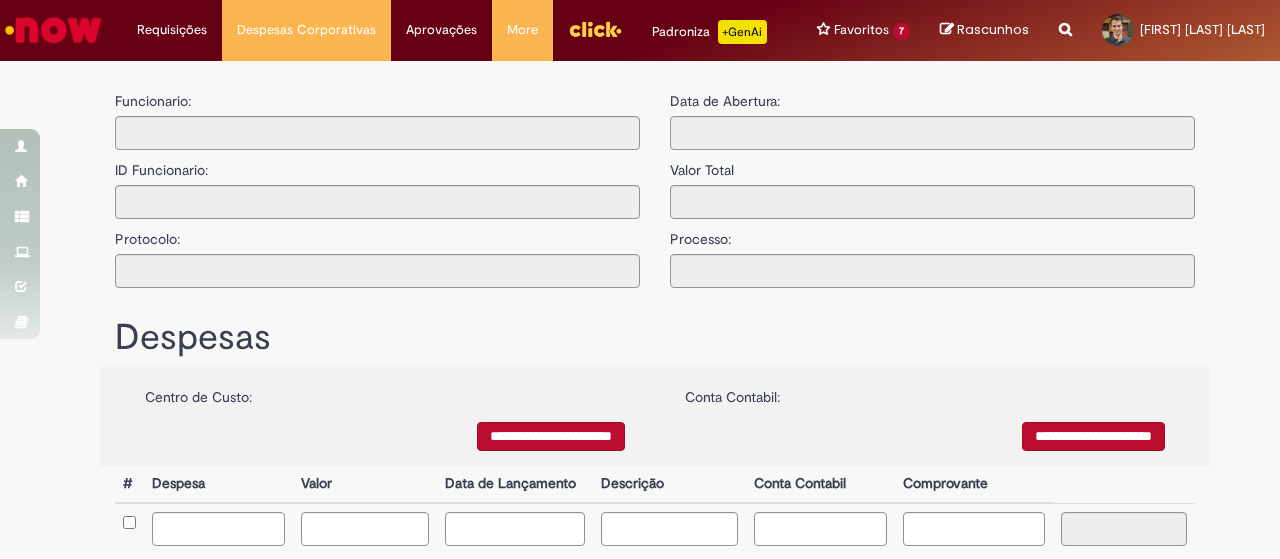 type on "**********" 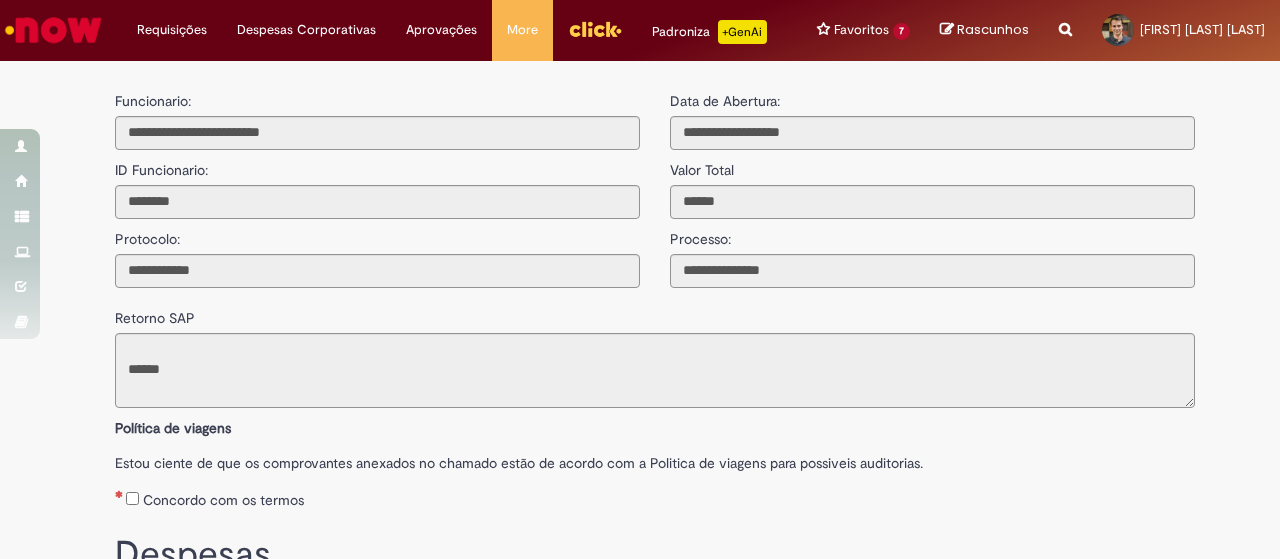 scroll, scrollTop: 18, scrollLeft: 0, axis: vertical 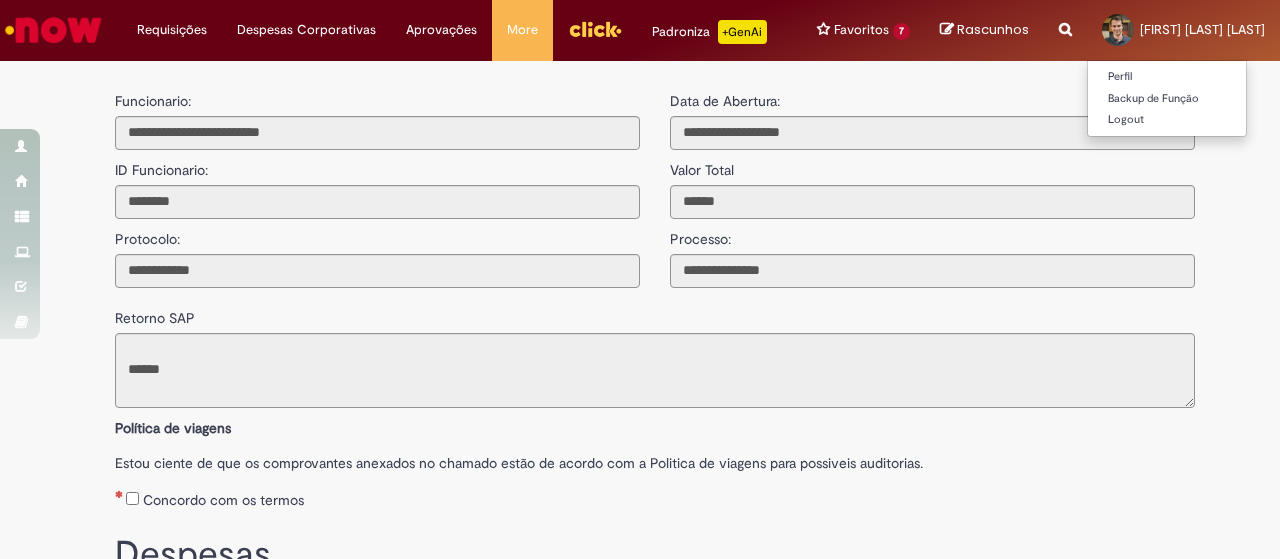 click on "[FIRST] [LAST] [LAST]" at bounding box center [1202, 29] 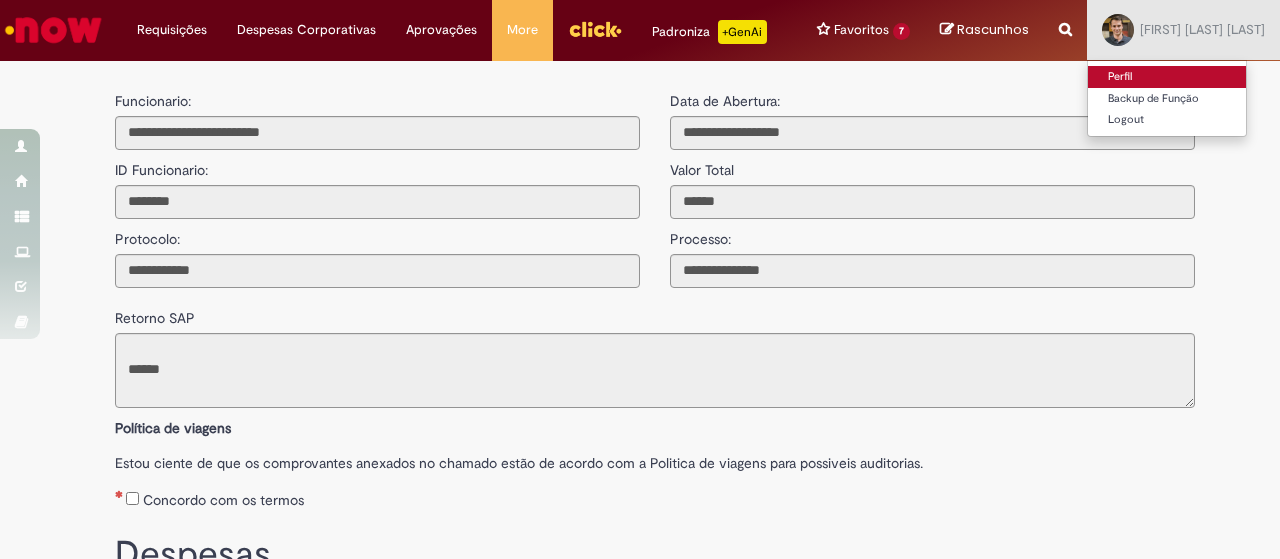 click on "Perfil" at bounding box center (1167, 77) 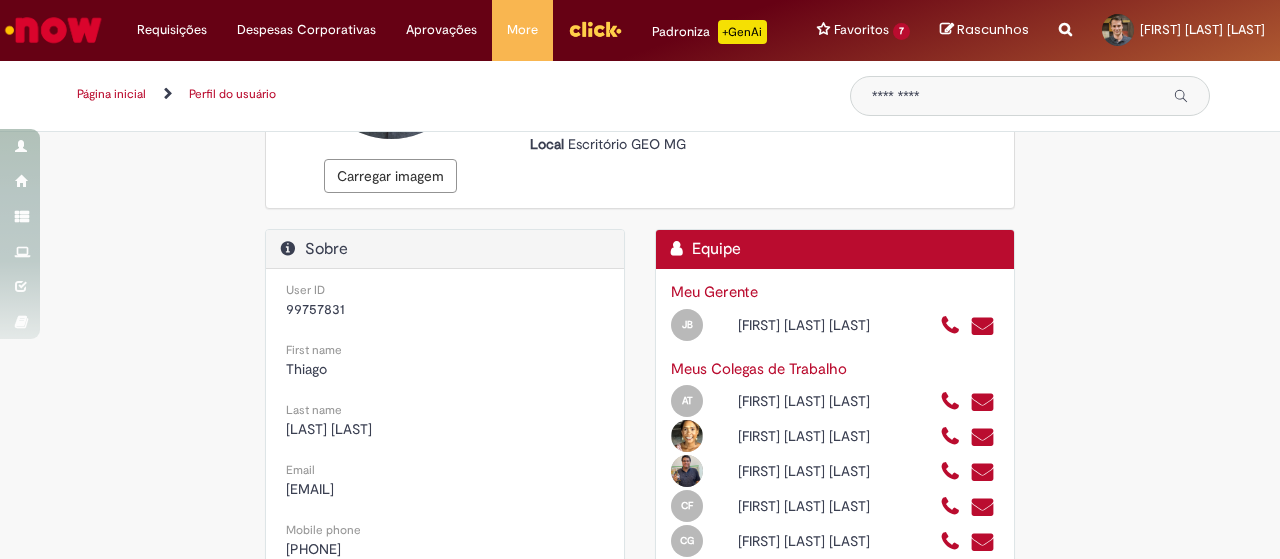 scroll, scrollTop: 0, scrollLeft: 0, axis: both 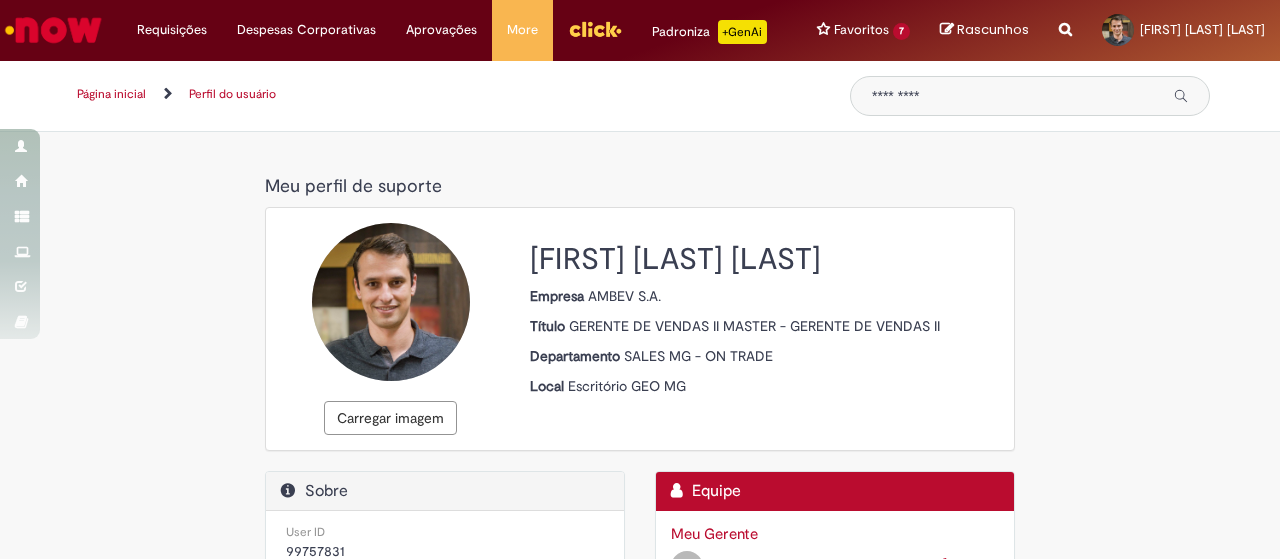 click at bounding box center (1016, 96) 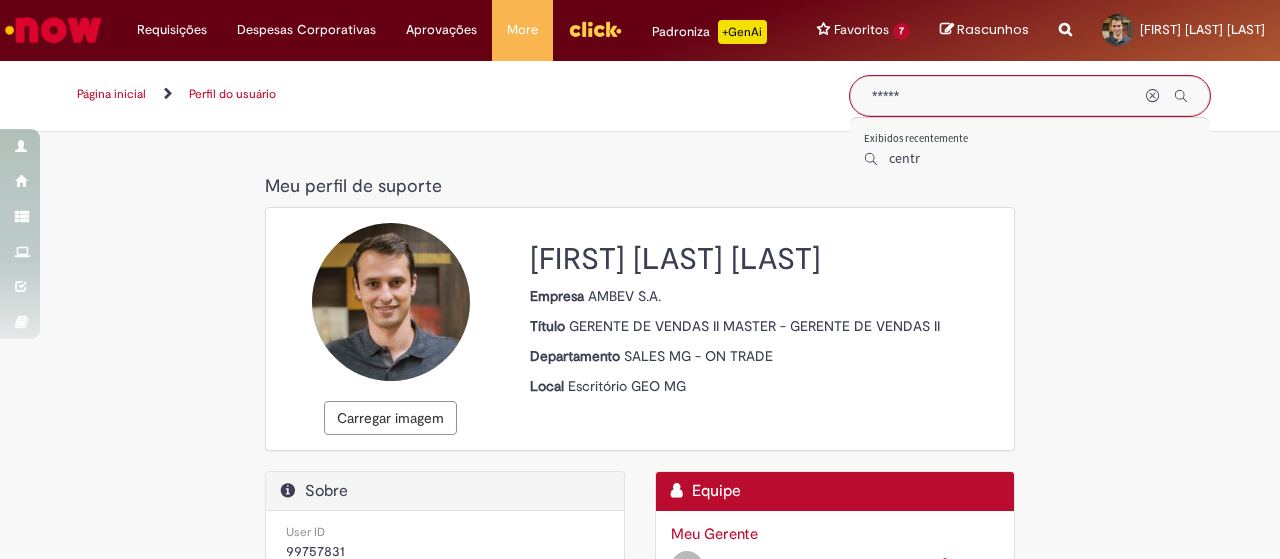 type on "******" 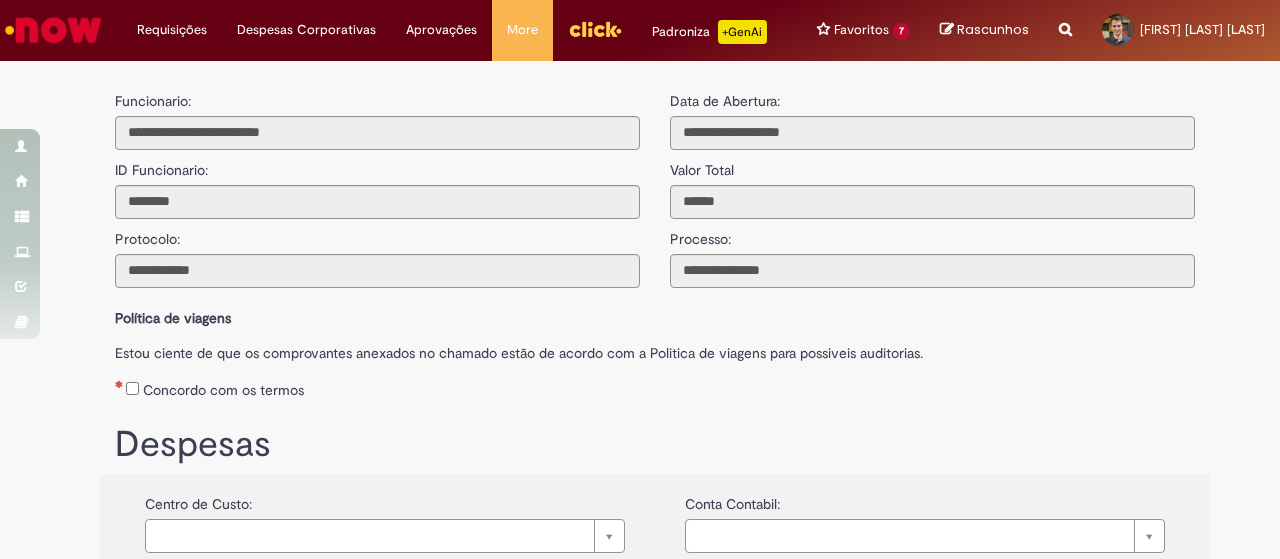 scroll, scrollTop: 0, scrollLeft: 0, axis: both 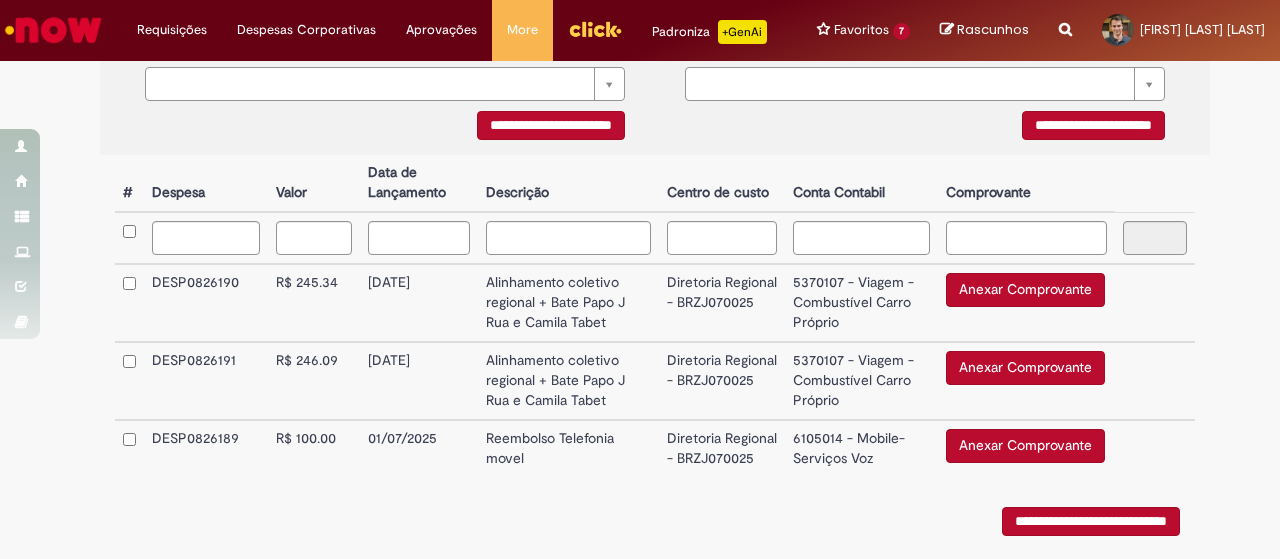 click on "Anexar Comprovante" at bounding box center (1025, 446) 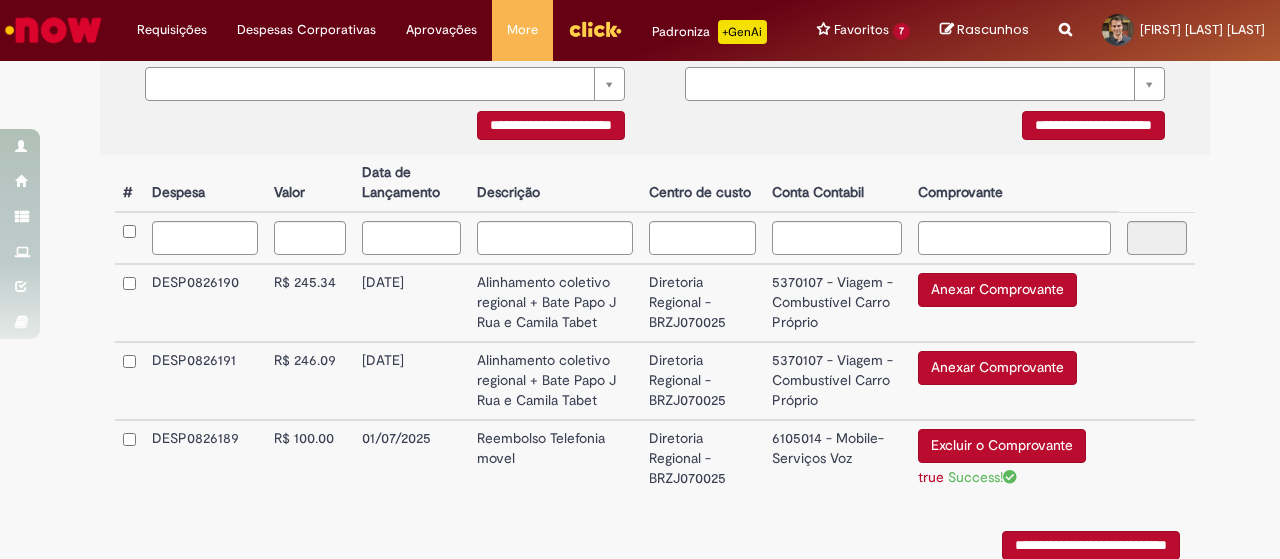 click on "Anexar Comprovante" at bounding box center (997, 368) 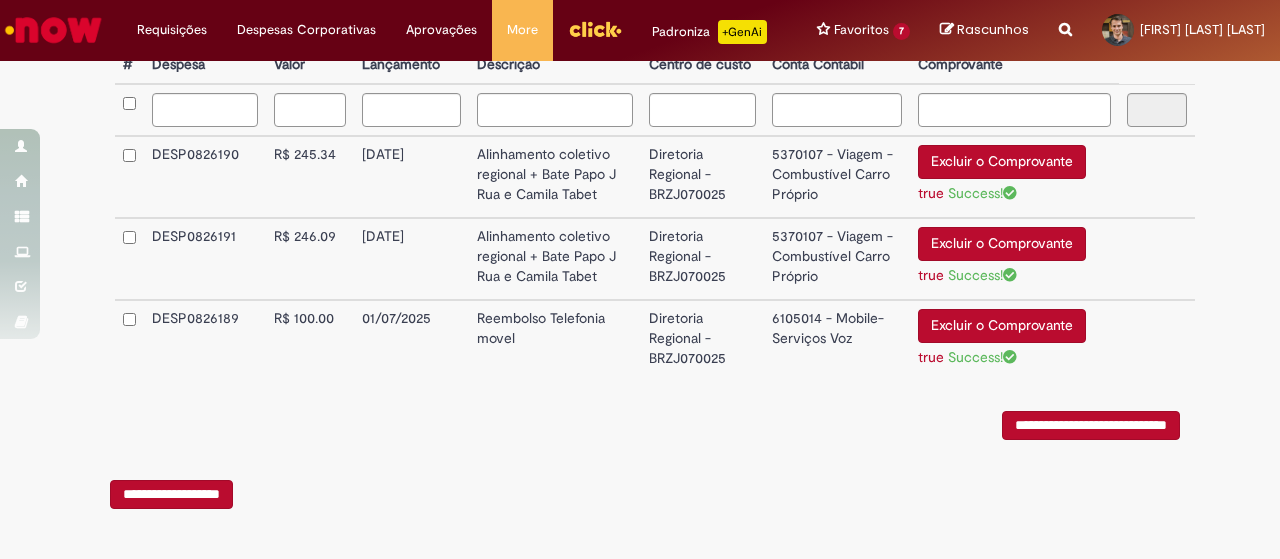 scroll, scrollTop: 604, scrollLeft: 0, axis: vertical 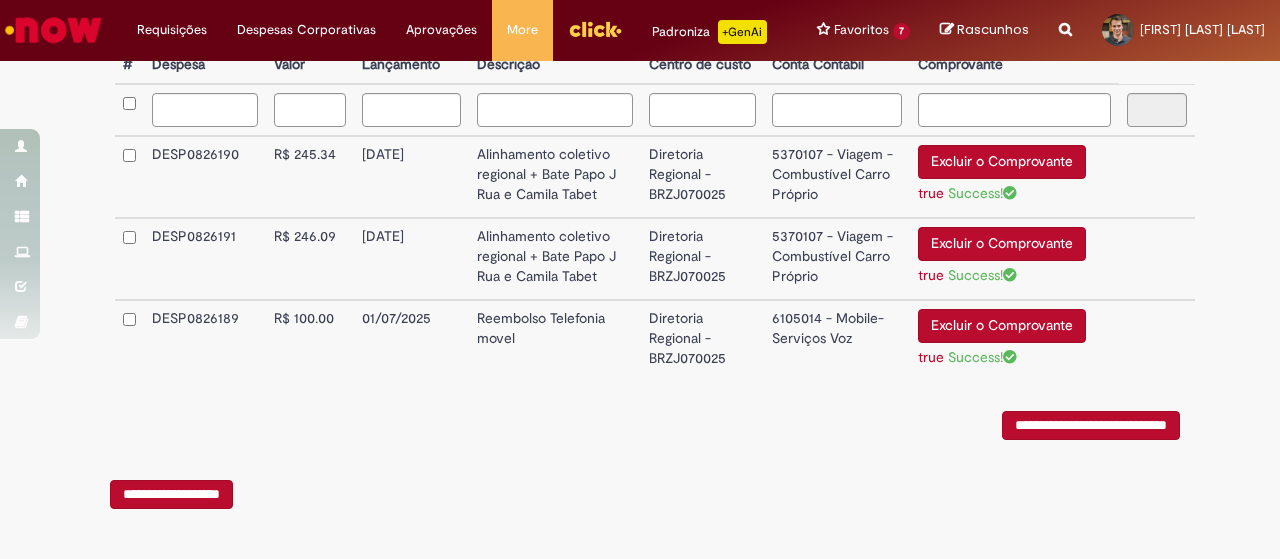 click on "**********" at bounding box center (1091, 425) 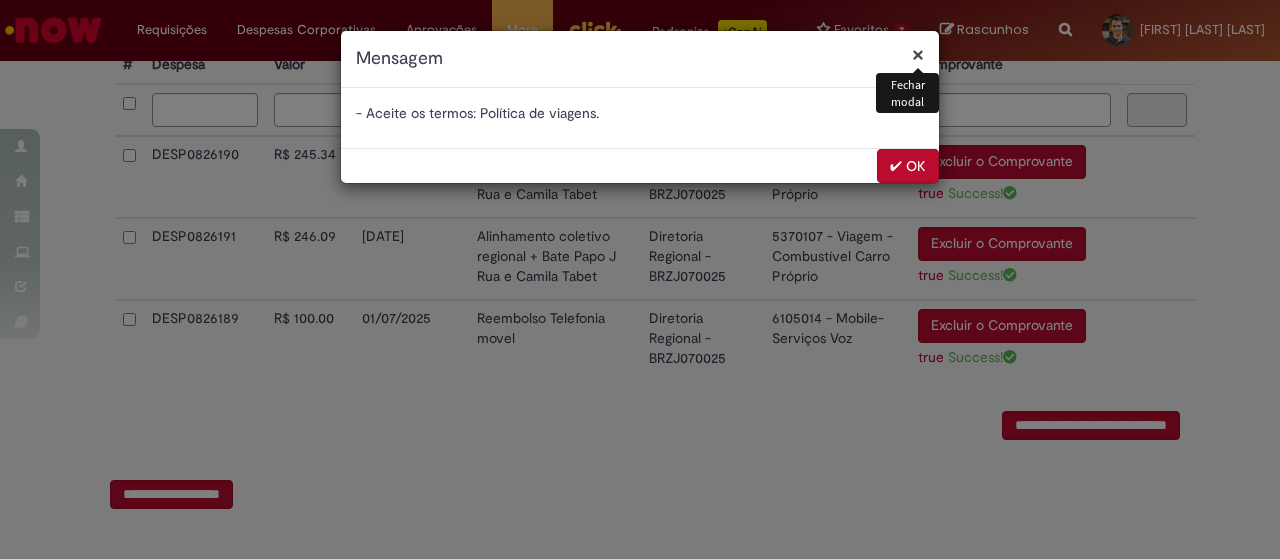click on "✔ OK" at bounding box center (908, 166) 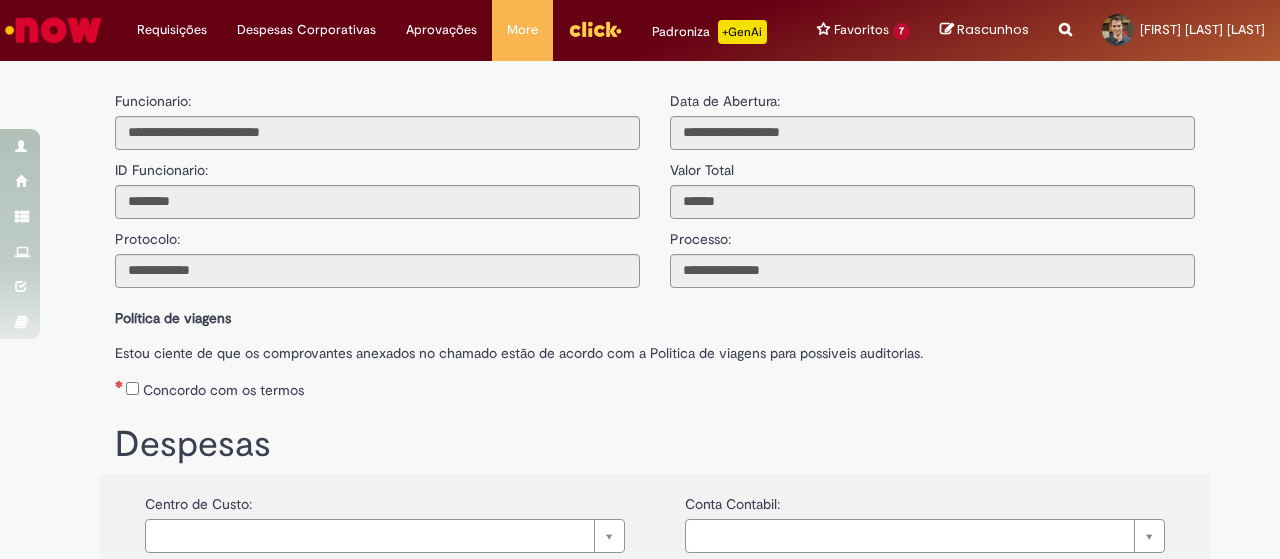 scroll, scrollTop: 60, scrollLeft: 0, axis: vertical 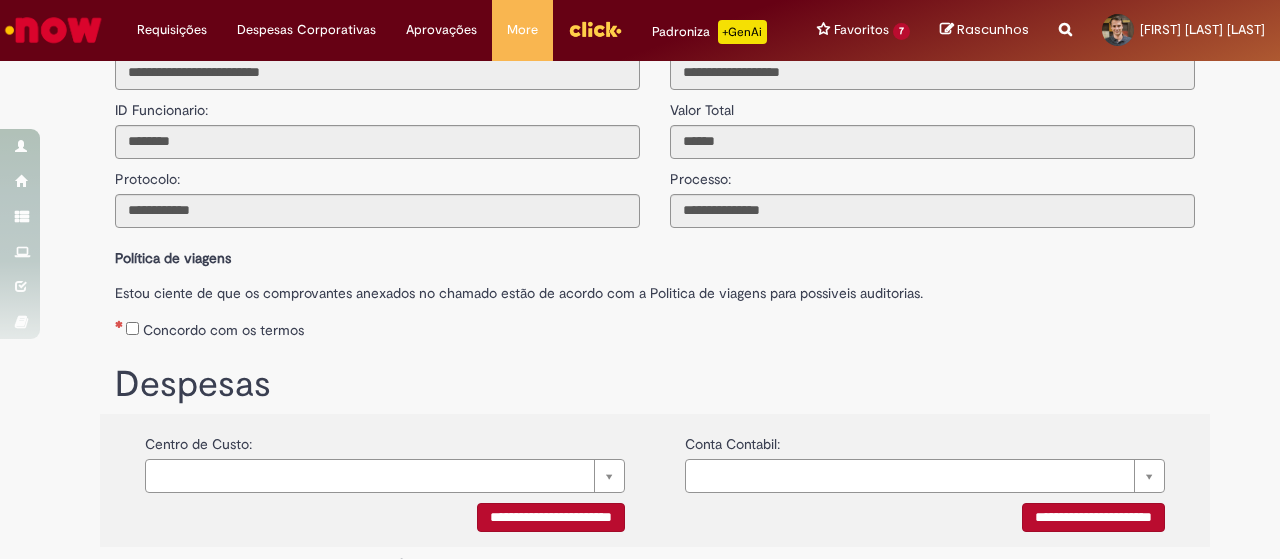 click on "Concordo com os termos" at bounding box center (223, 330) 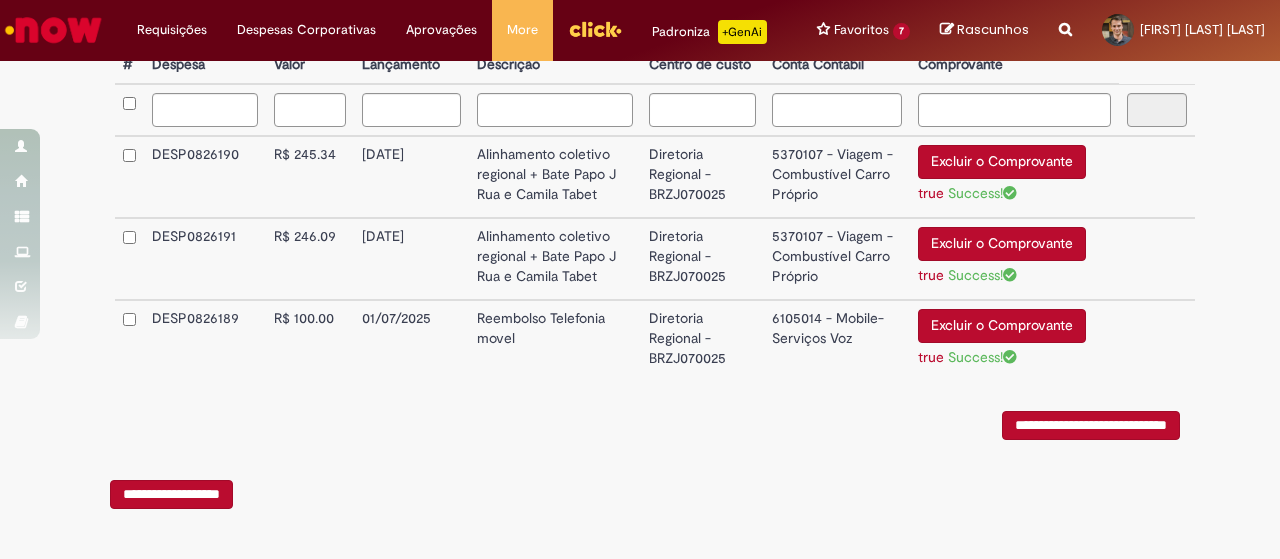 scroll, scrollTop: 604, scrollLeft: 0, axis: vertical 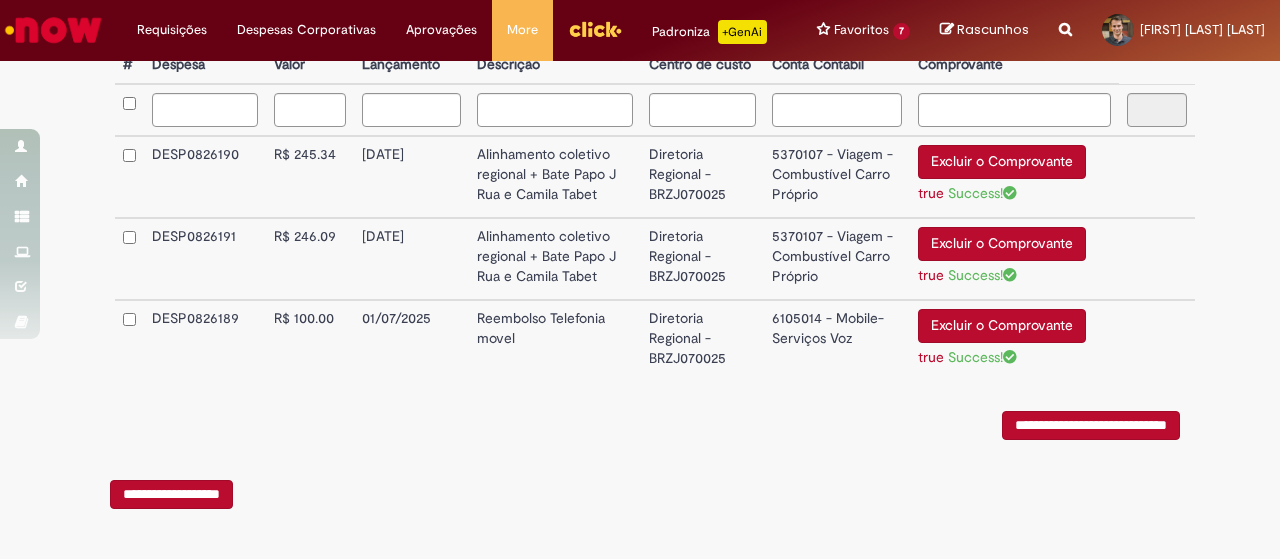 click on "**********" at bounding box center [1091, 425] 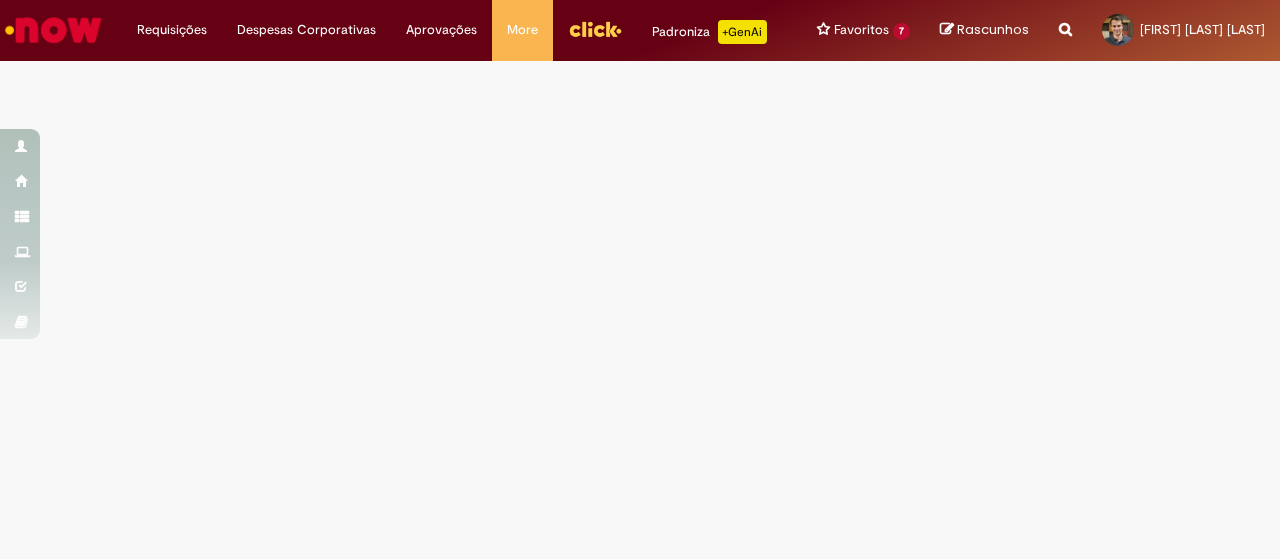 scroll, scrollTop: 0, scrollLeft: 0, axis: both 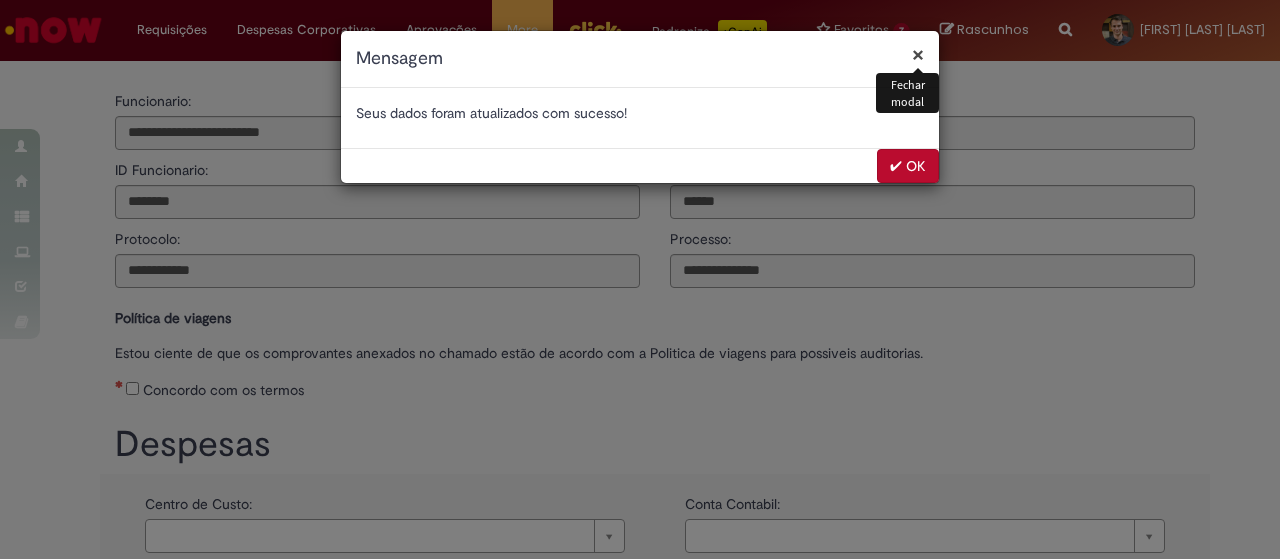 click on "✔ OK" at bounding box center (908, 166) 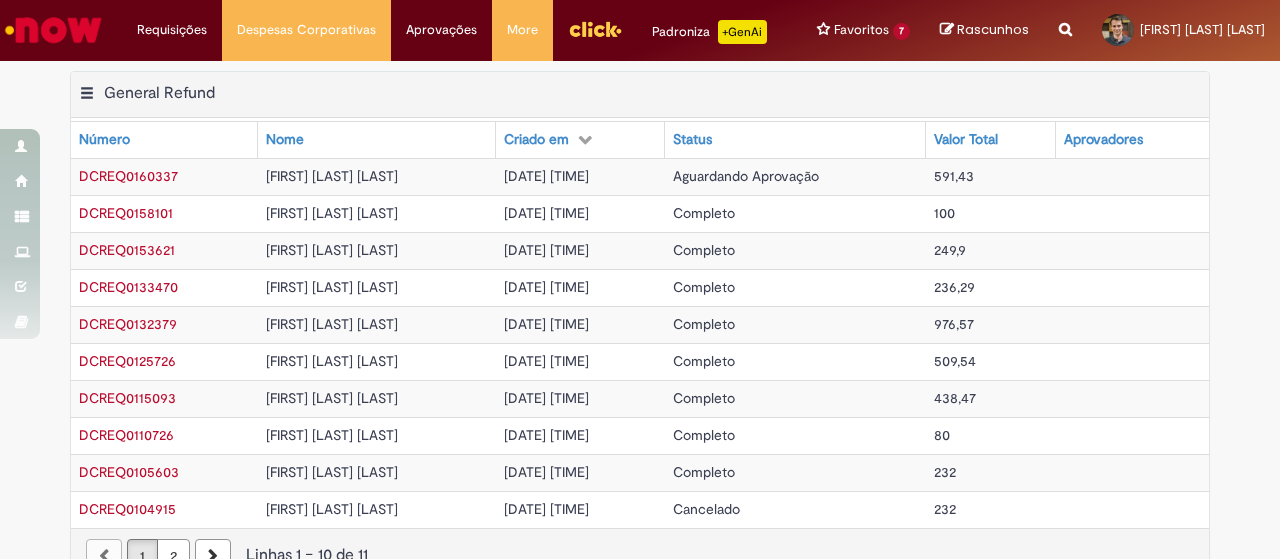 scroll, scrollTop: 0, scrollLeft: 0, axis: both 